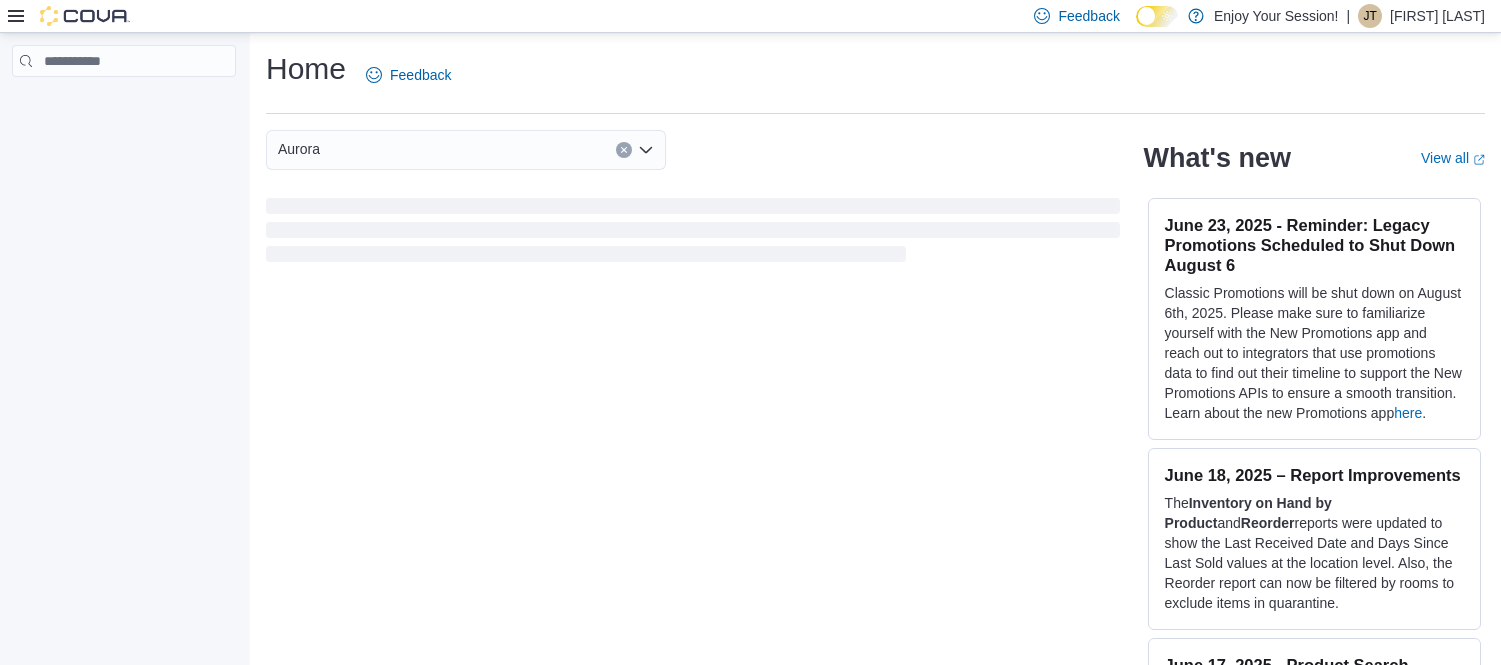scroll, scrollTop: 0, scrollLeft: 0, axis: both 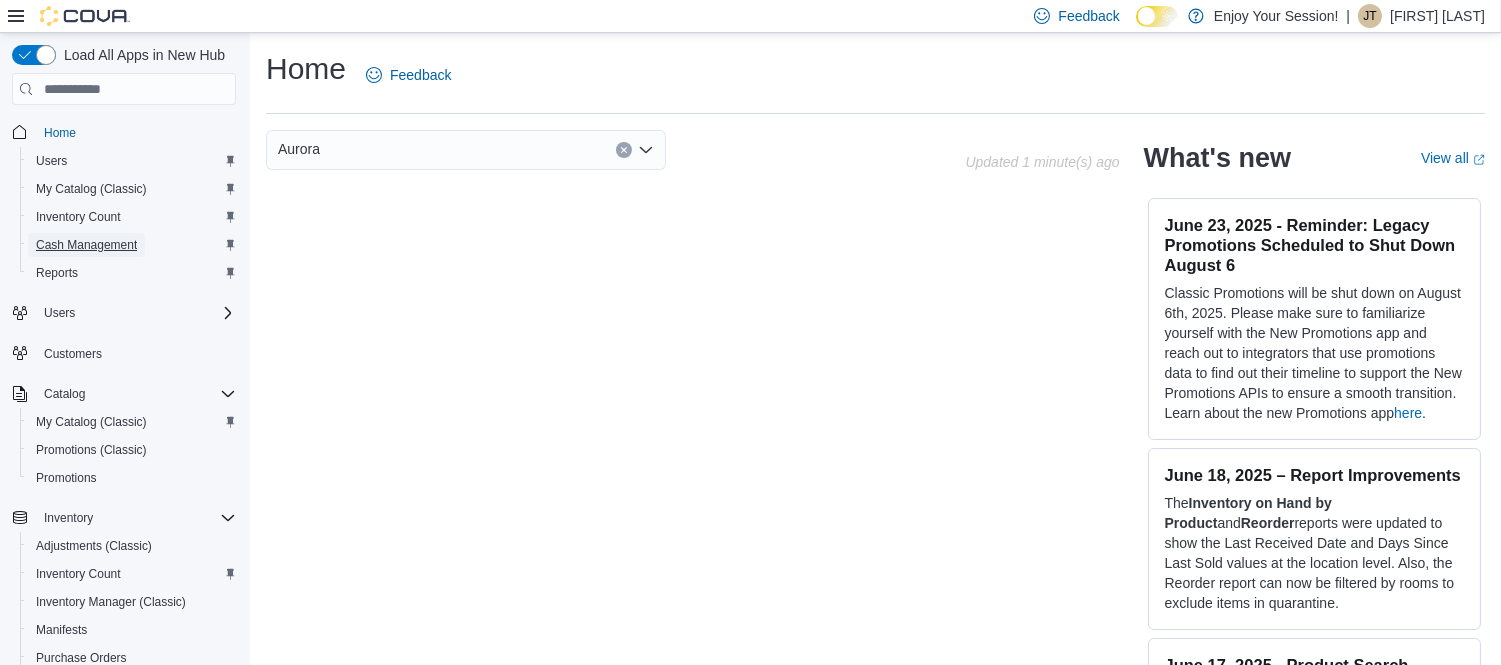 click on "Cash Management" at bounding box center [86, 245] 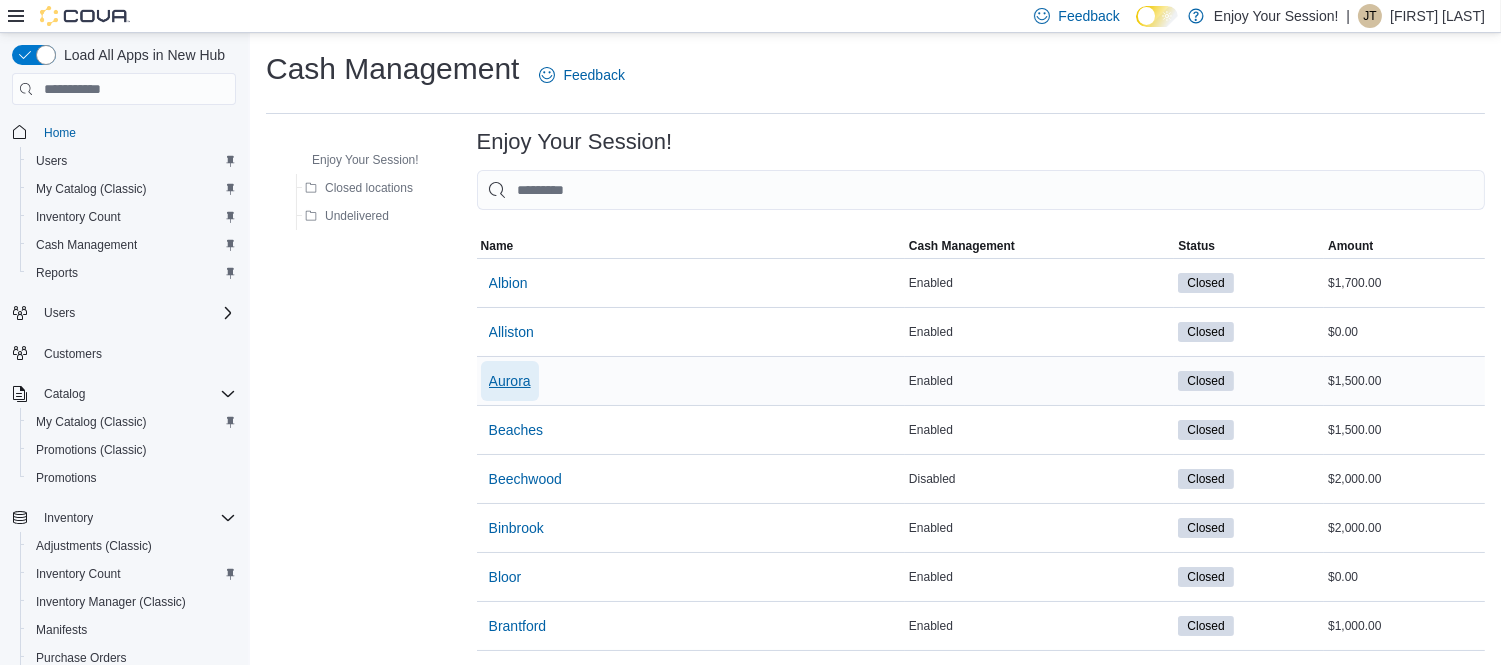 click on "Aurora" at bounding box center (510, 381) 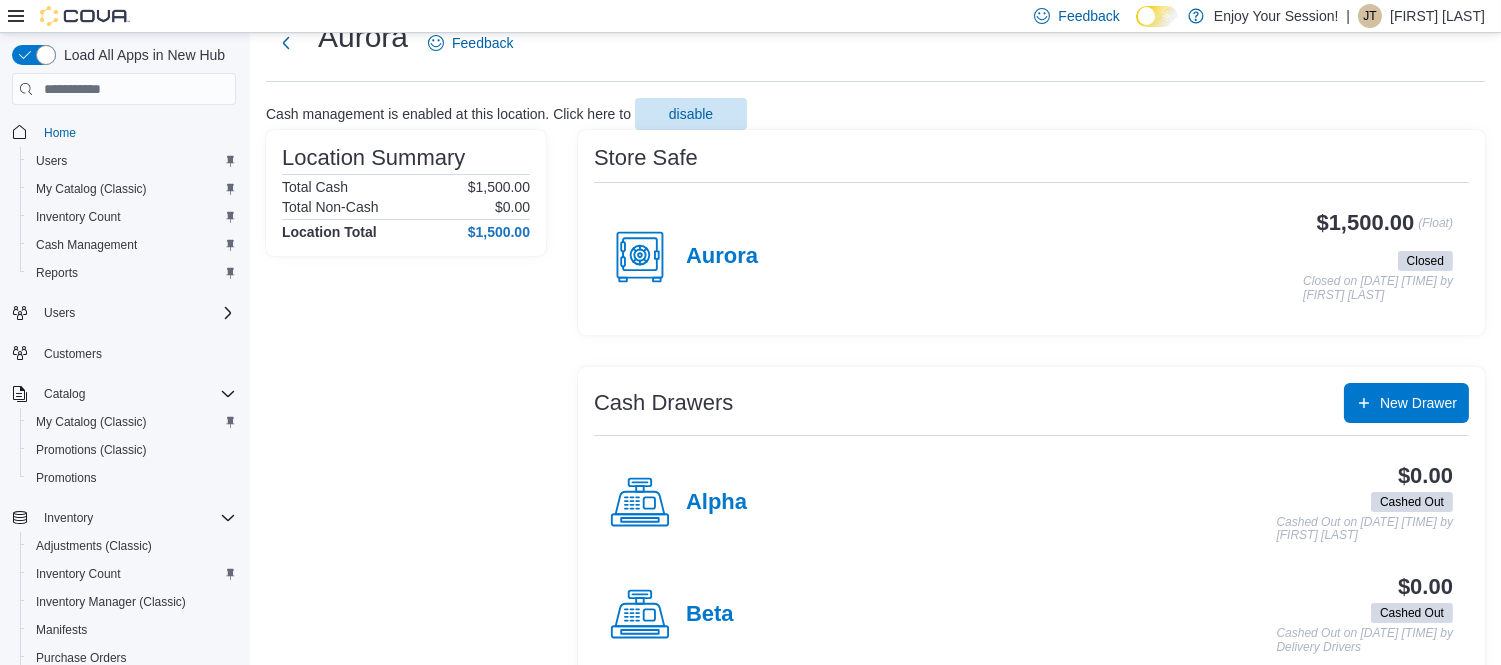 scroll, scrollTop: 105, scrollLeft: 0, axis: vertical 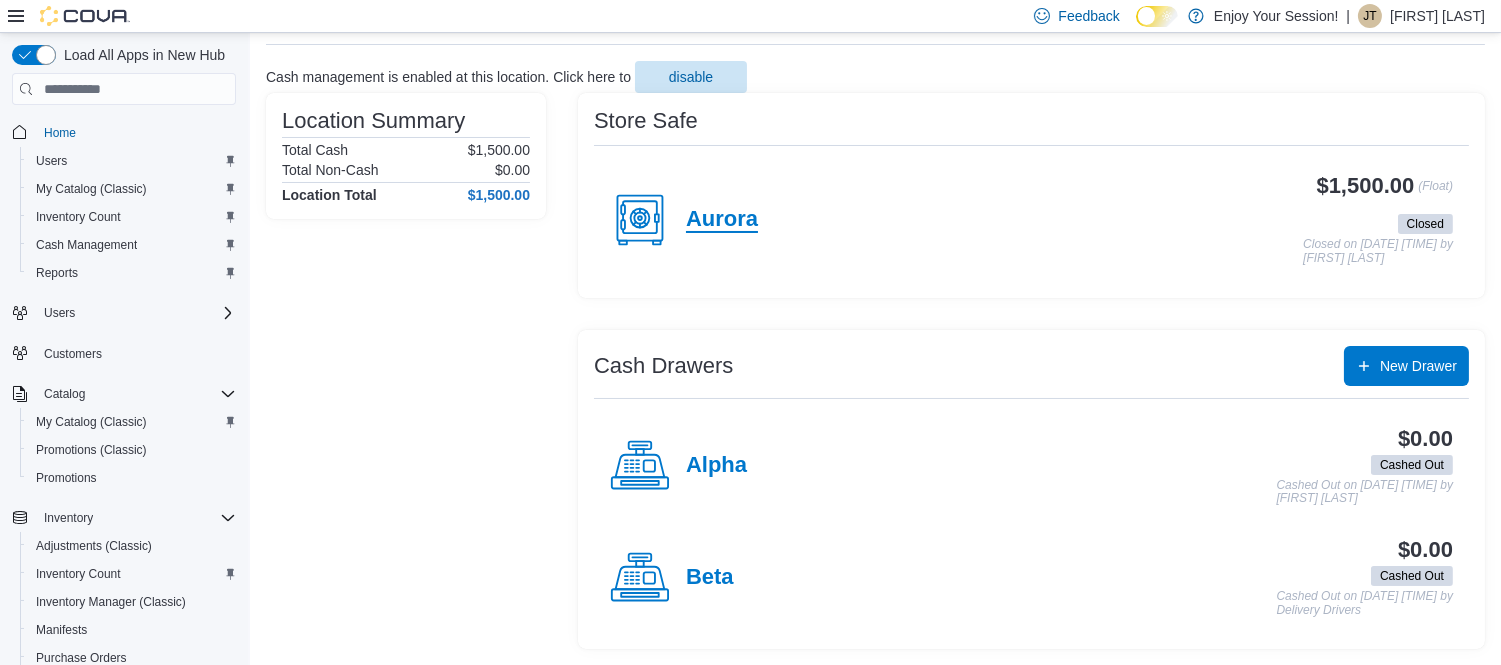 click on "Aurora" at bounding box center [722, 220] 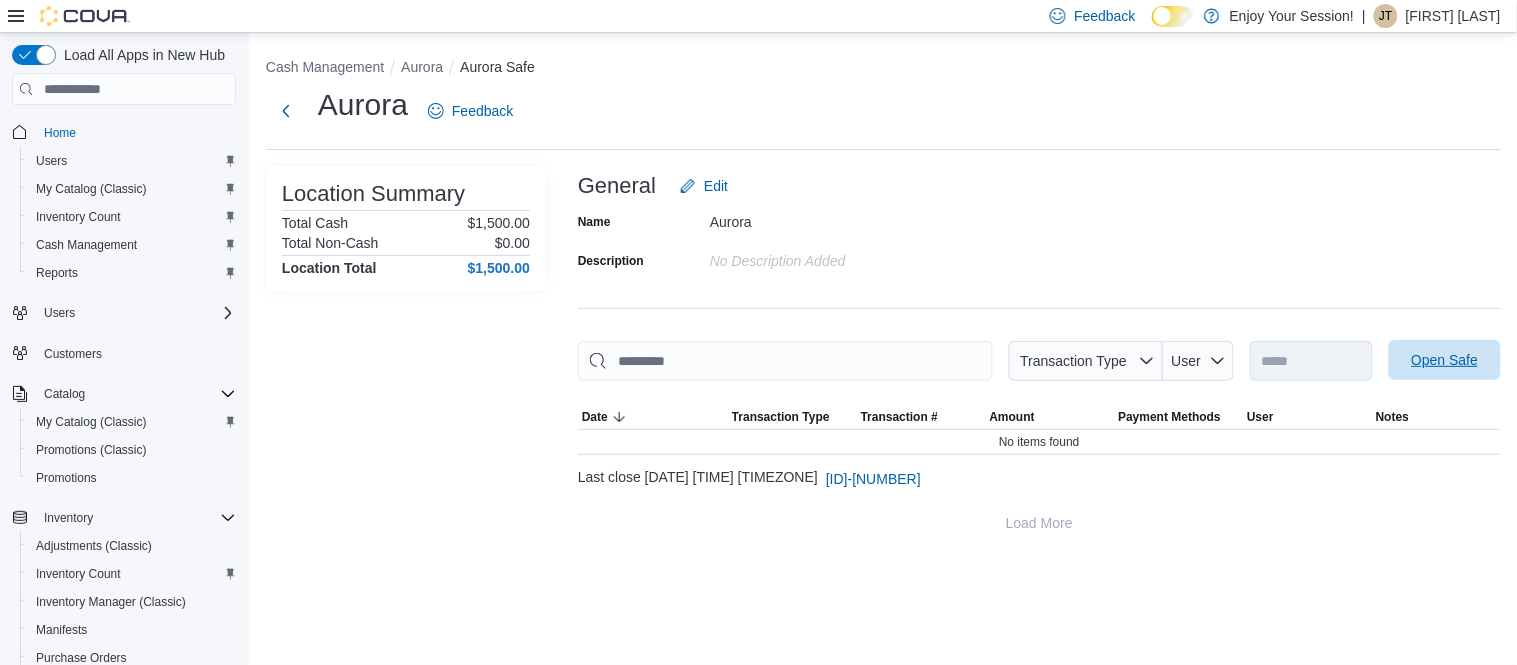 click on "Open Safe" at bounding box center [1445, 360] 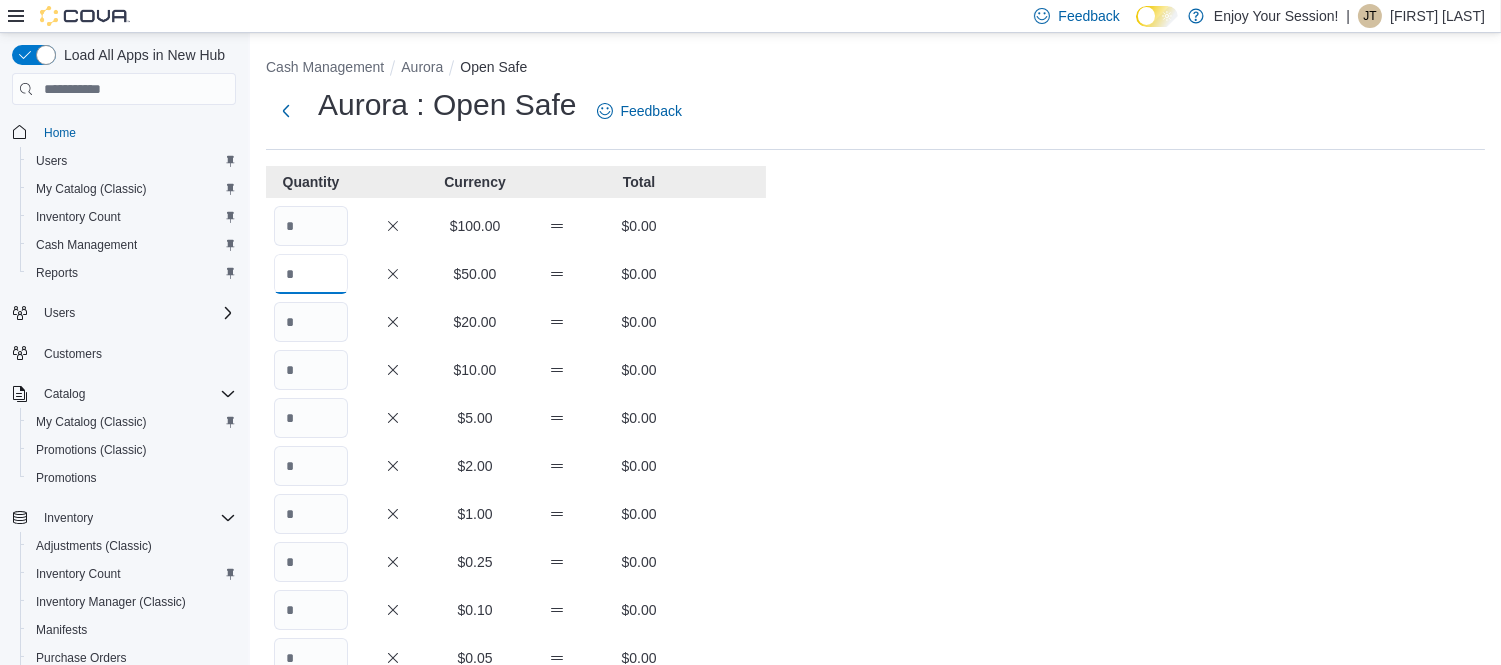 click at bounding box center (311, 274) 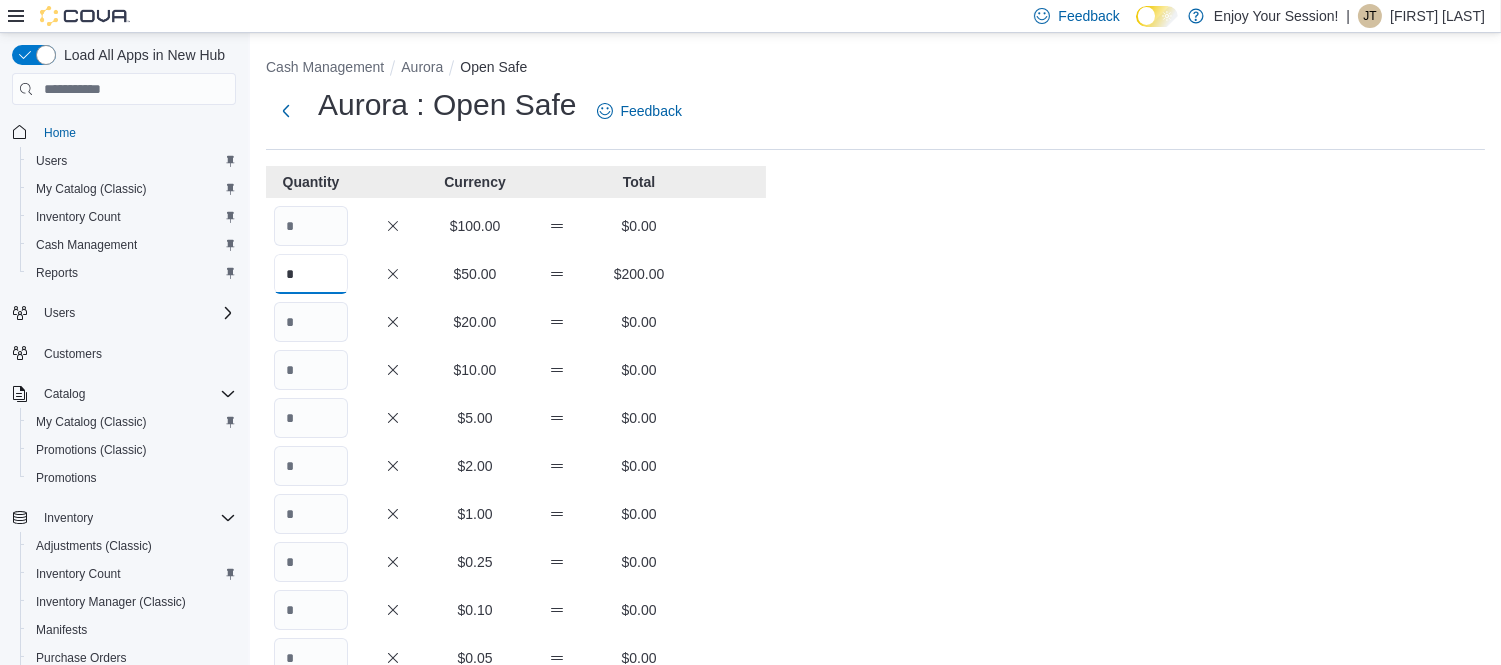 type on "*" 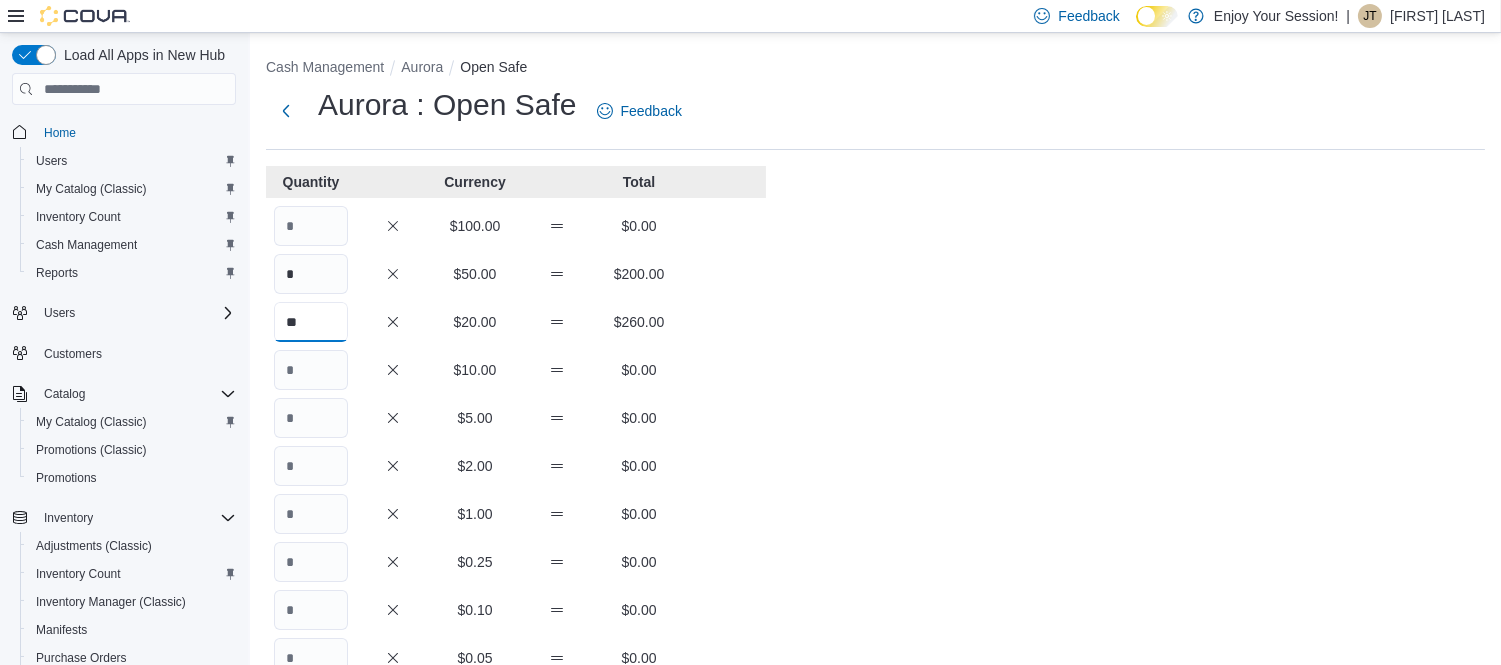 type on "**" 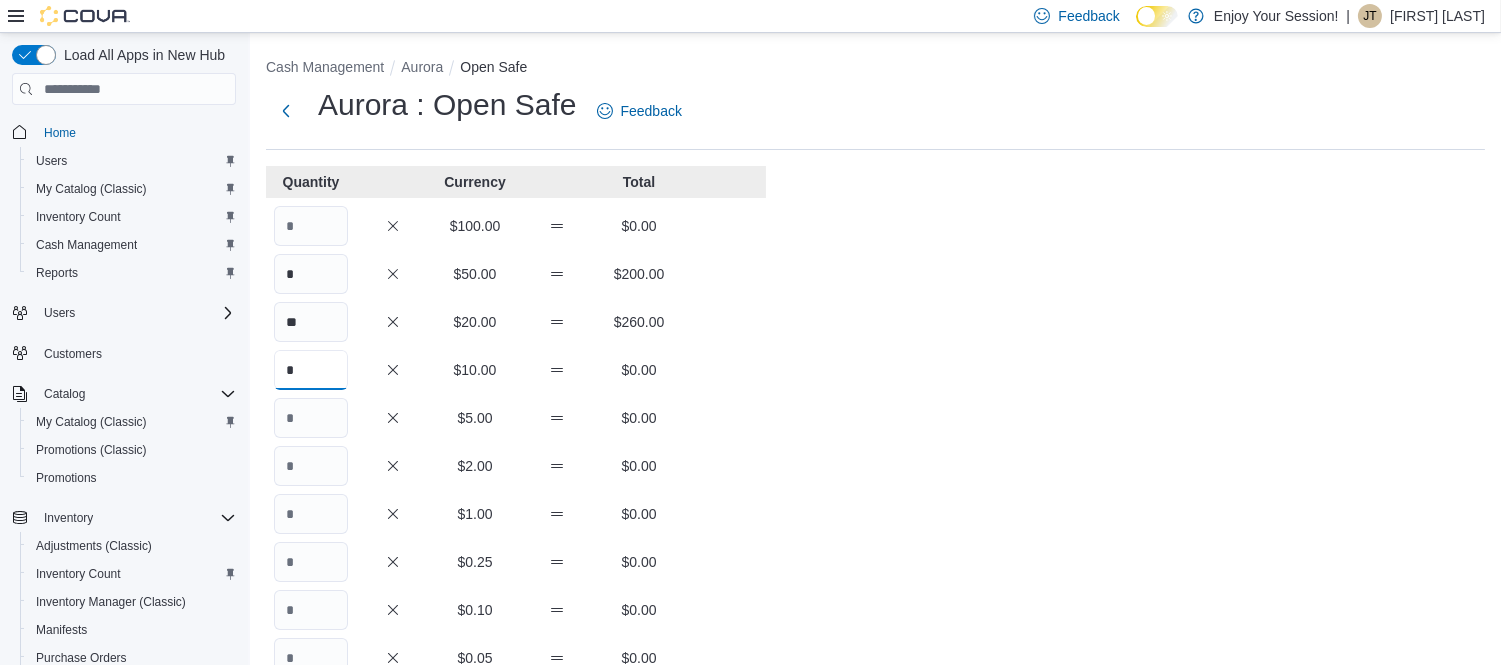 type on "*" 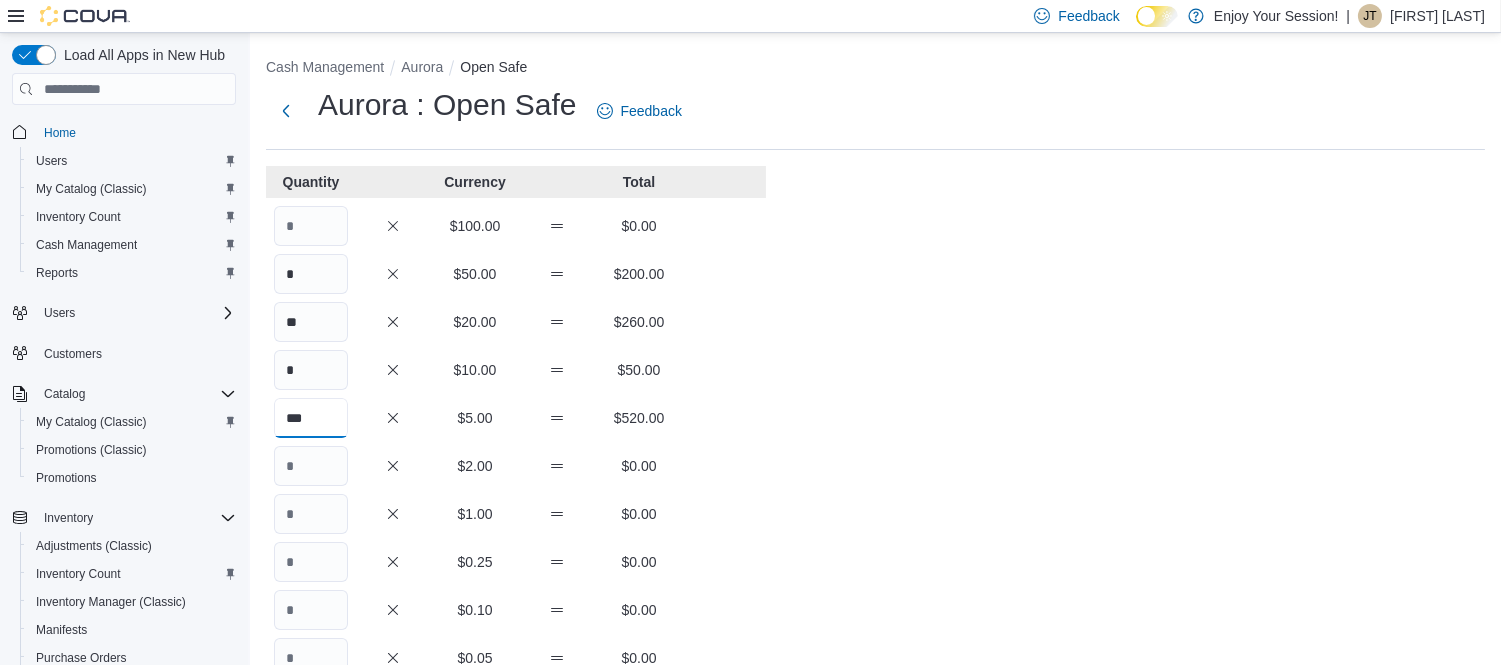 type on "***" 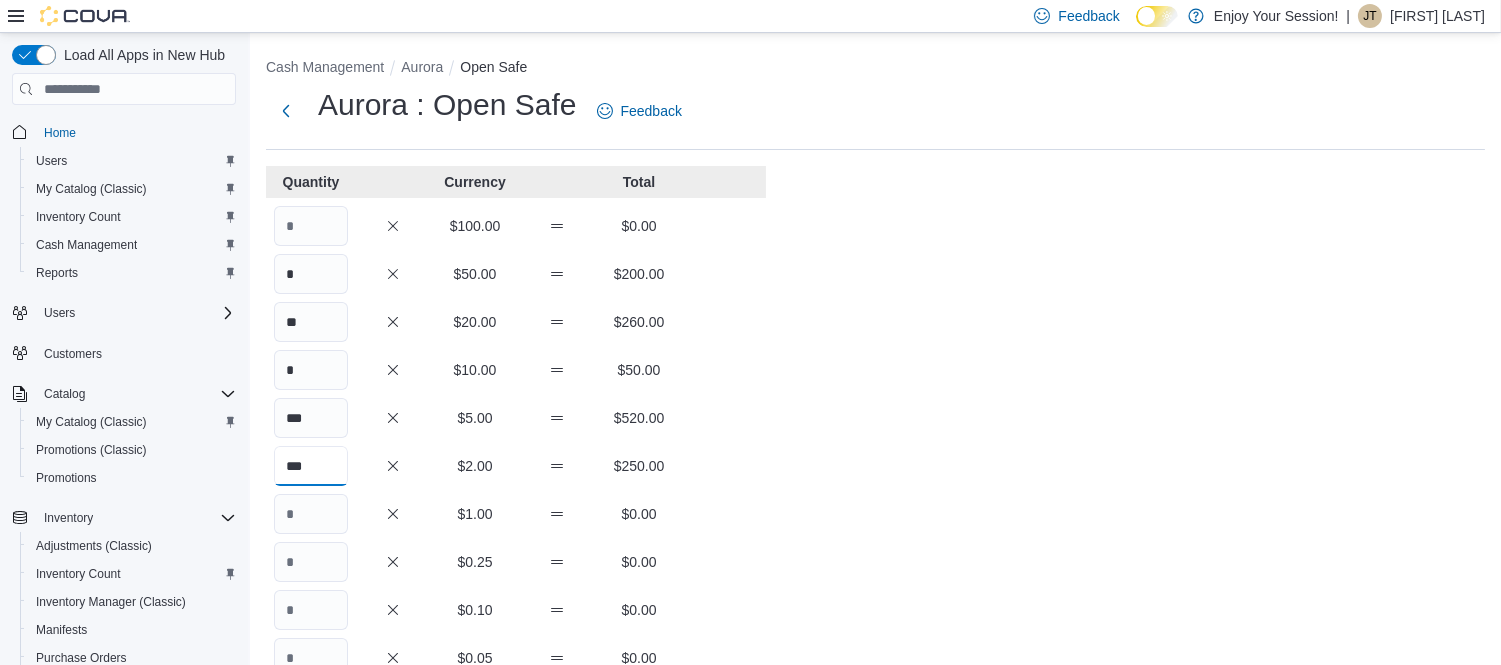 type on "***" 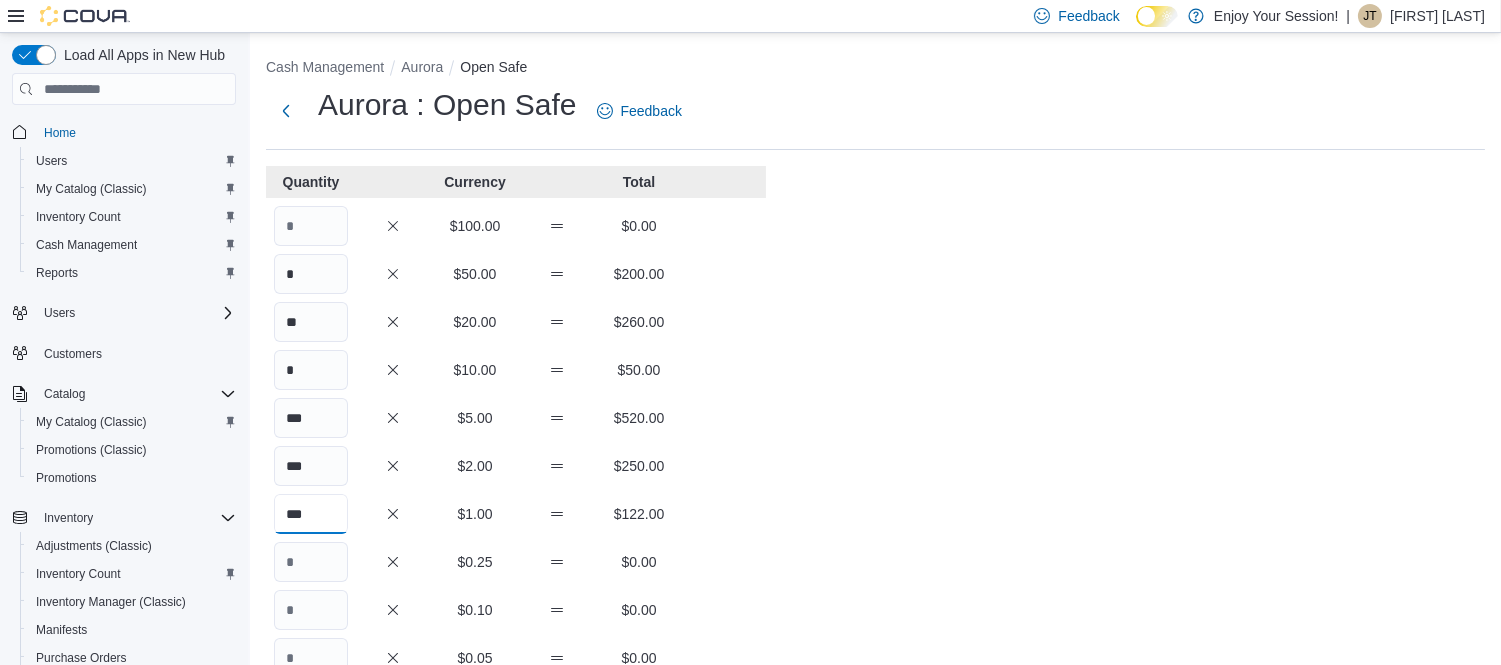 type on "***" 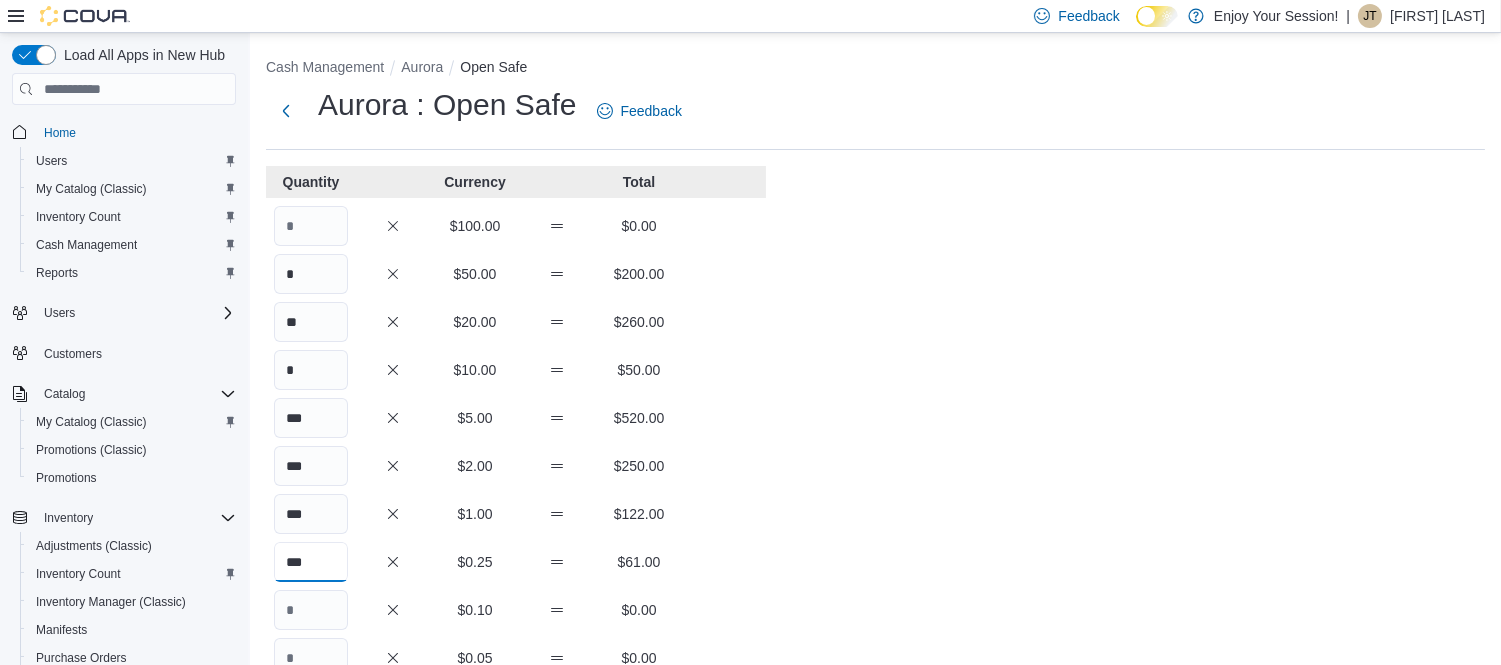 type on "***" 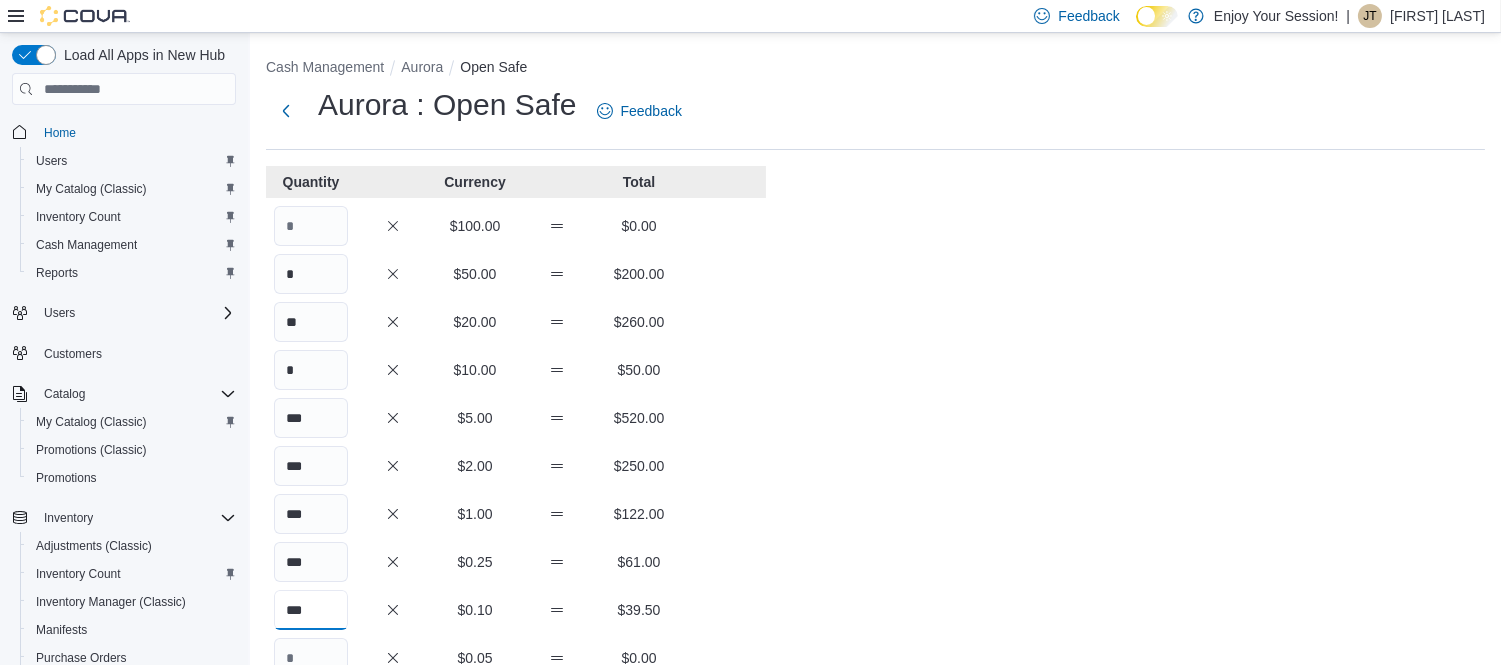type on "***" 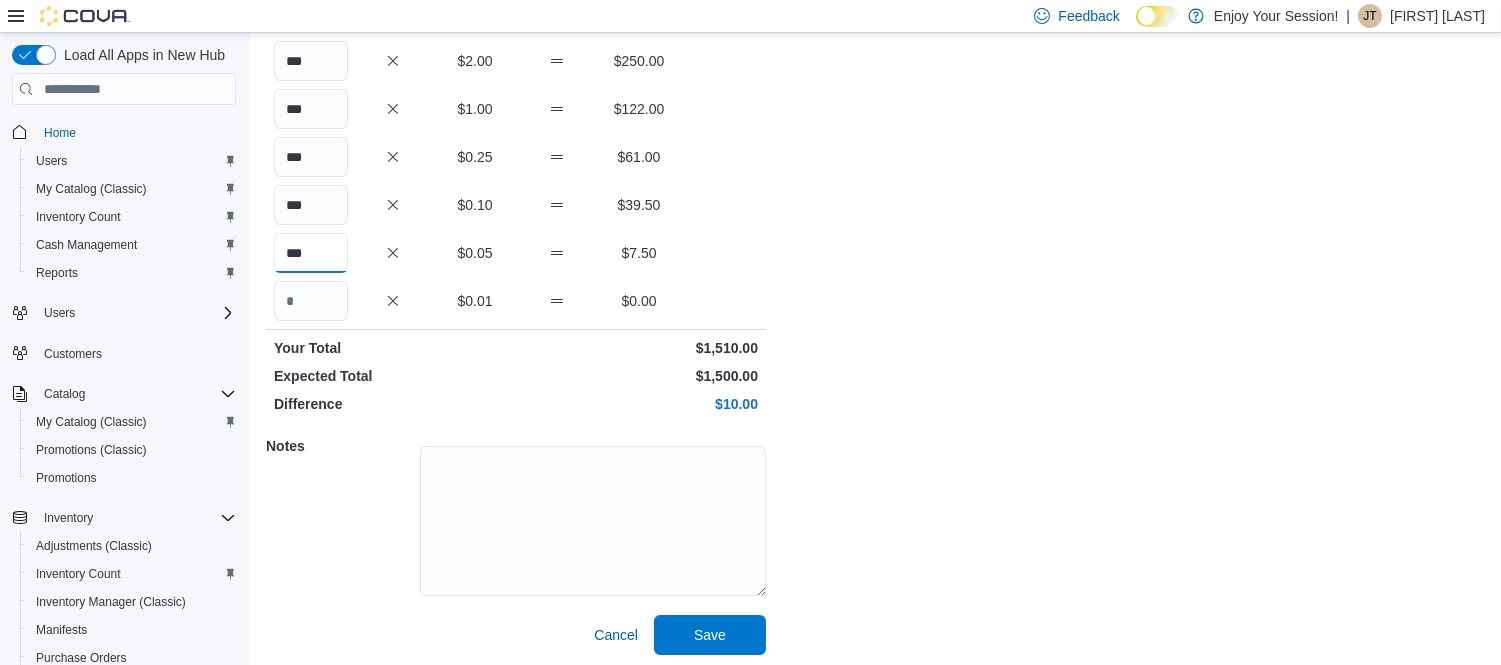 scroll, scrollTop: 411, scrollLeft: 0, axis: vertical 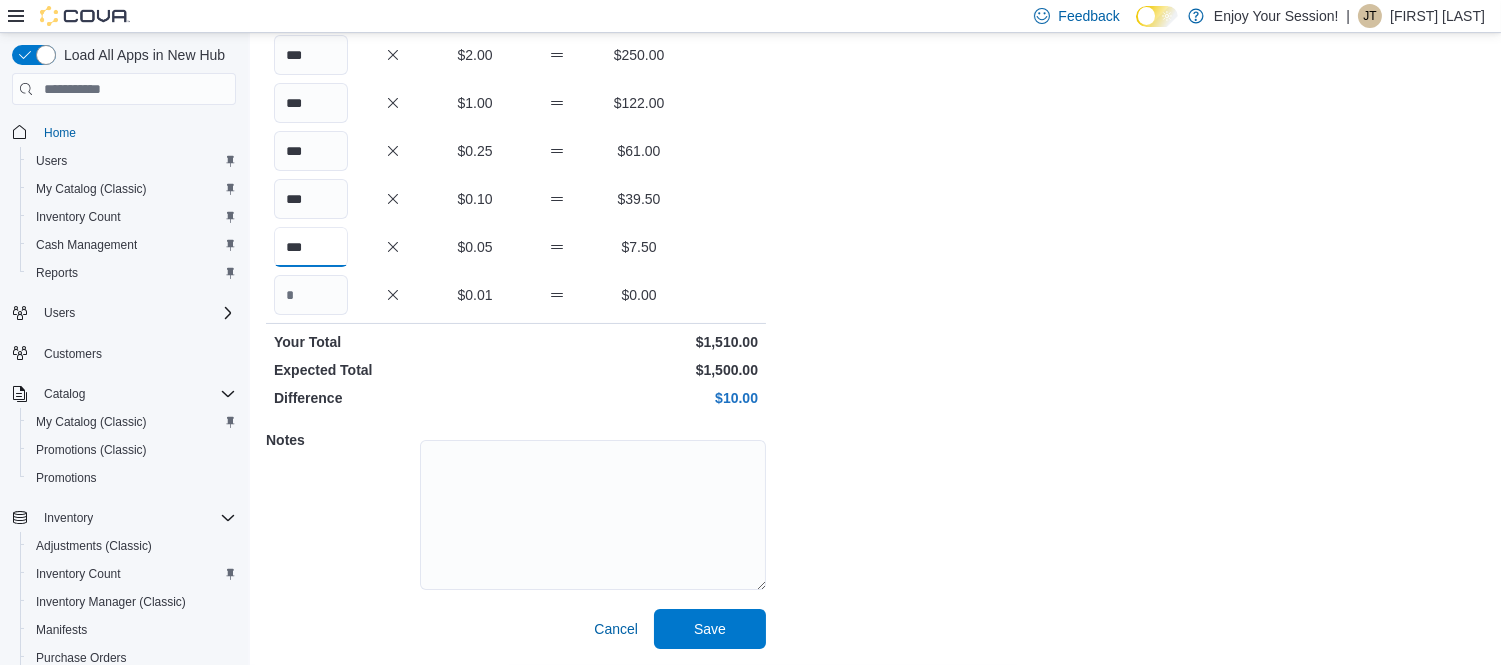 type on "***" 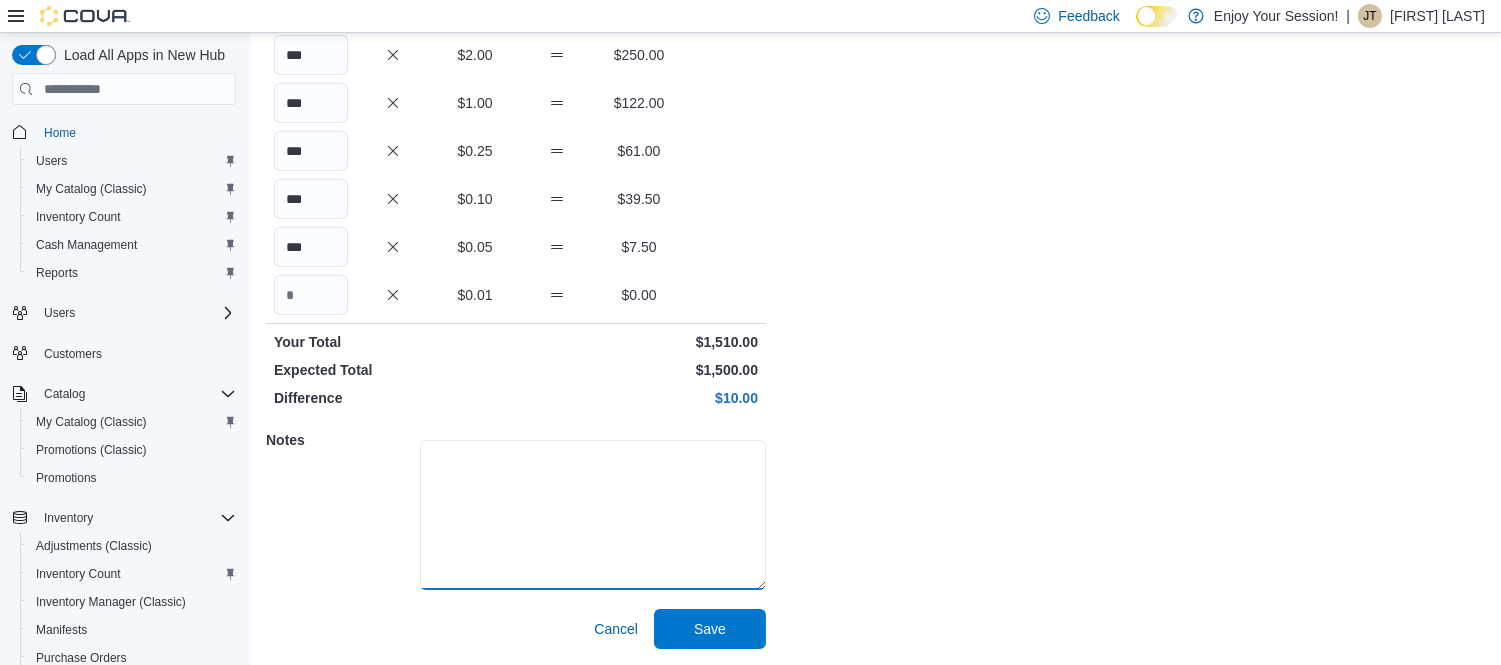 click at bounding box center [593, 515] 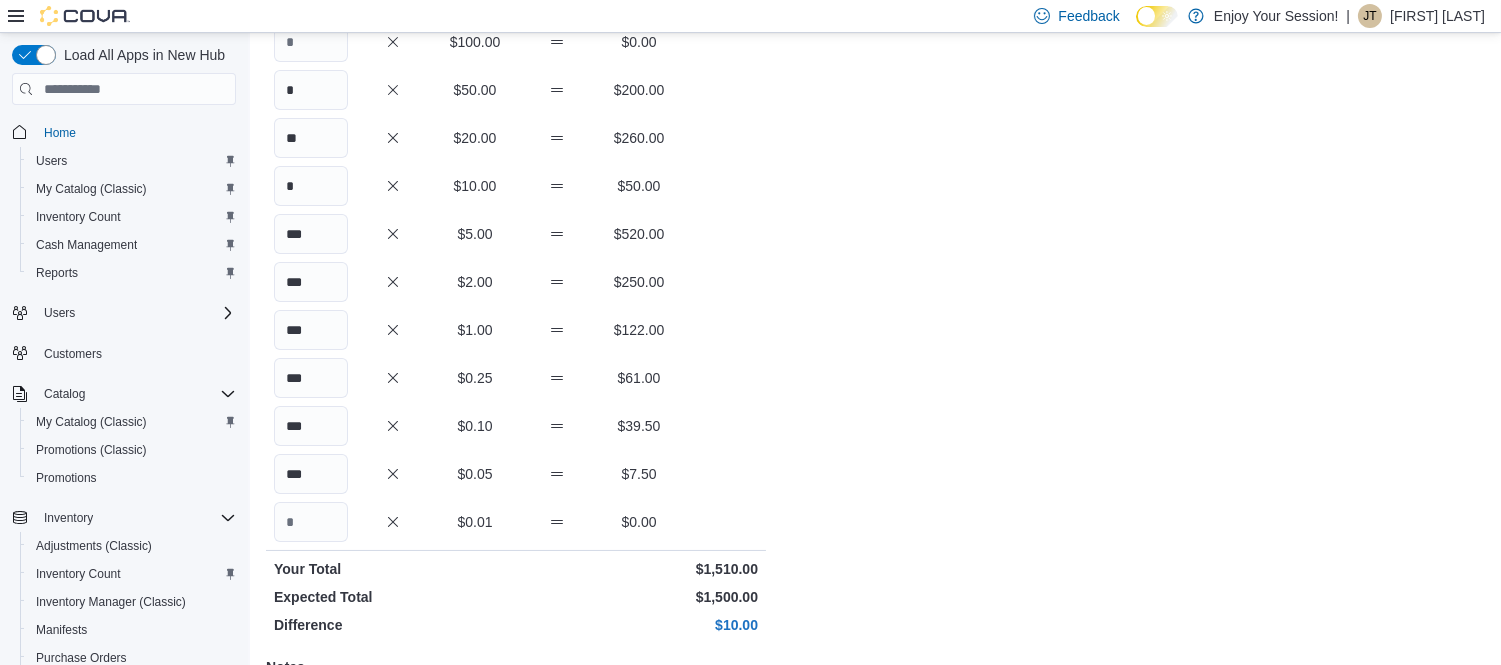 scroll, scrollTop: 222, scrollLeft: 0, axis: vertical 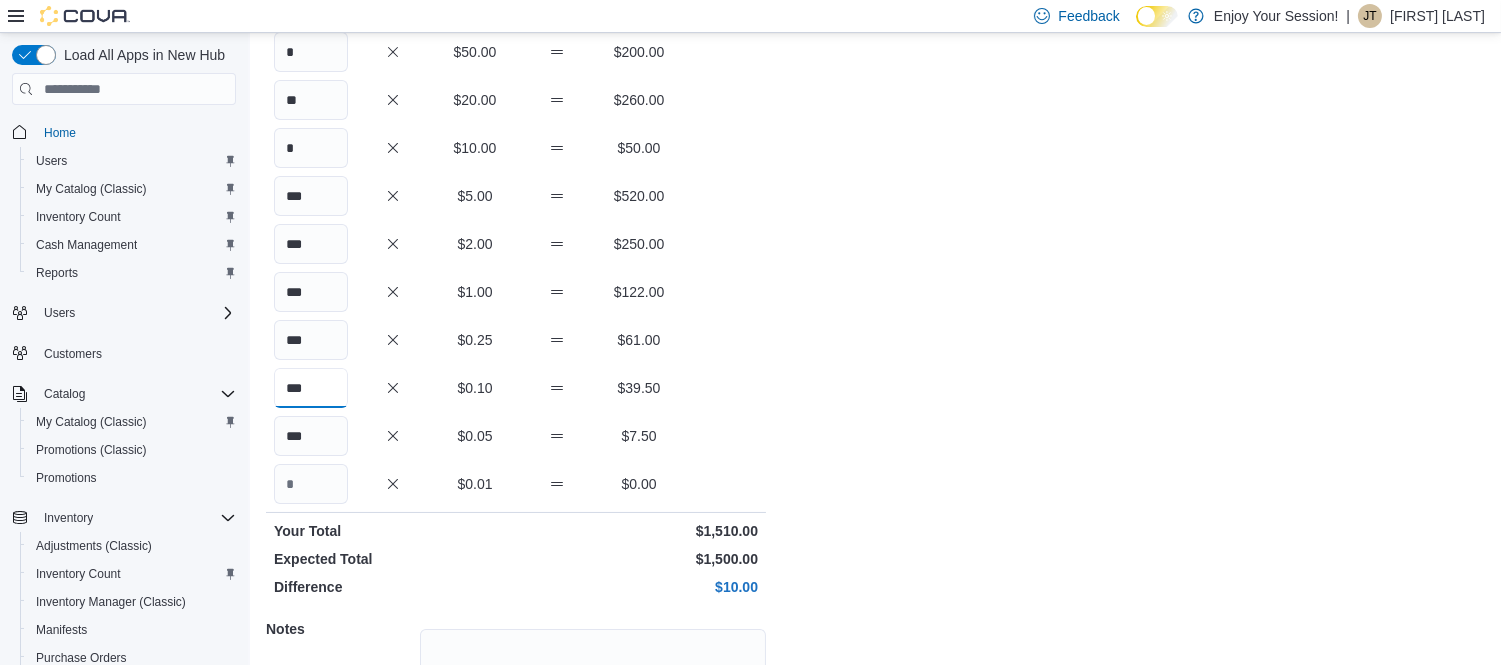 click on "***" at bounding box center [311, 388] 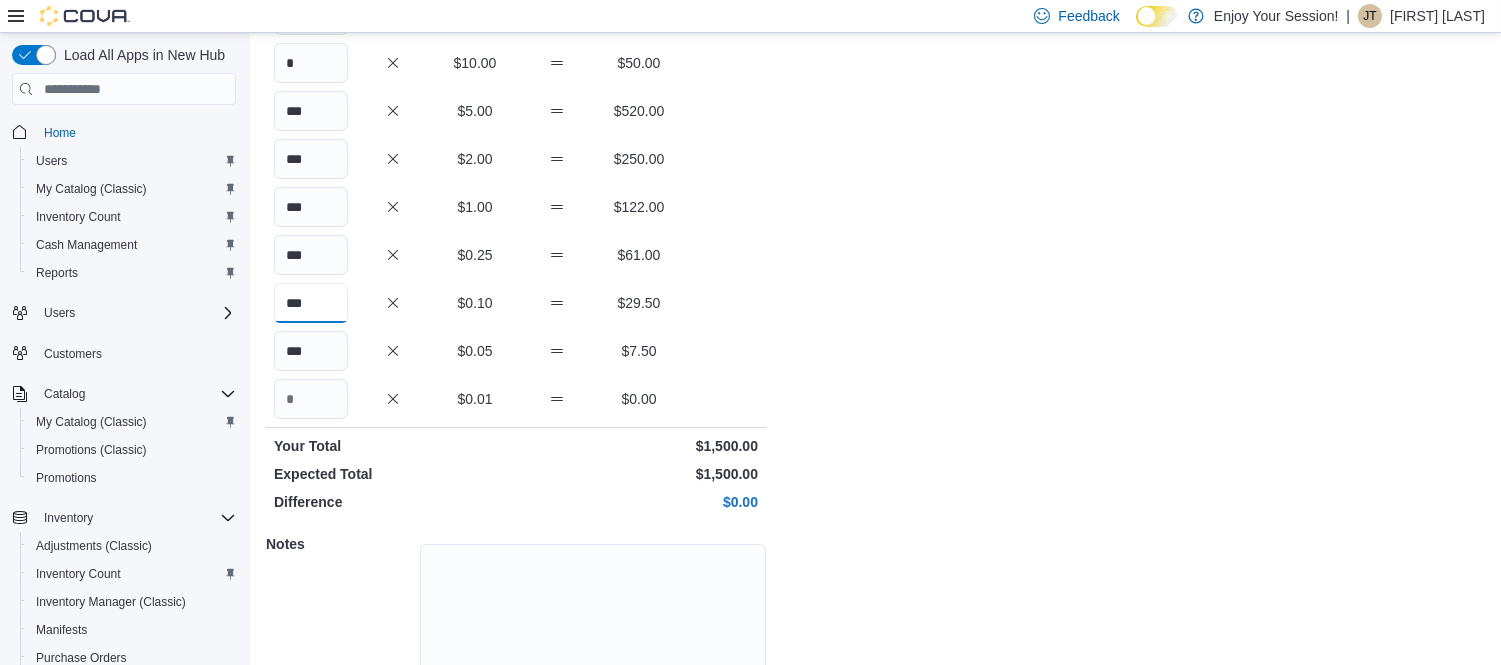 scroll, scrollTop: 411, scrollLeft: 0, axis: vertical 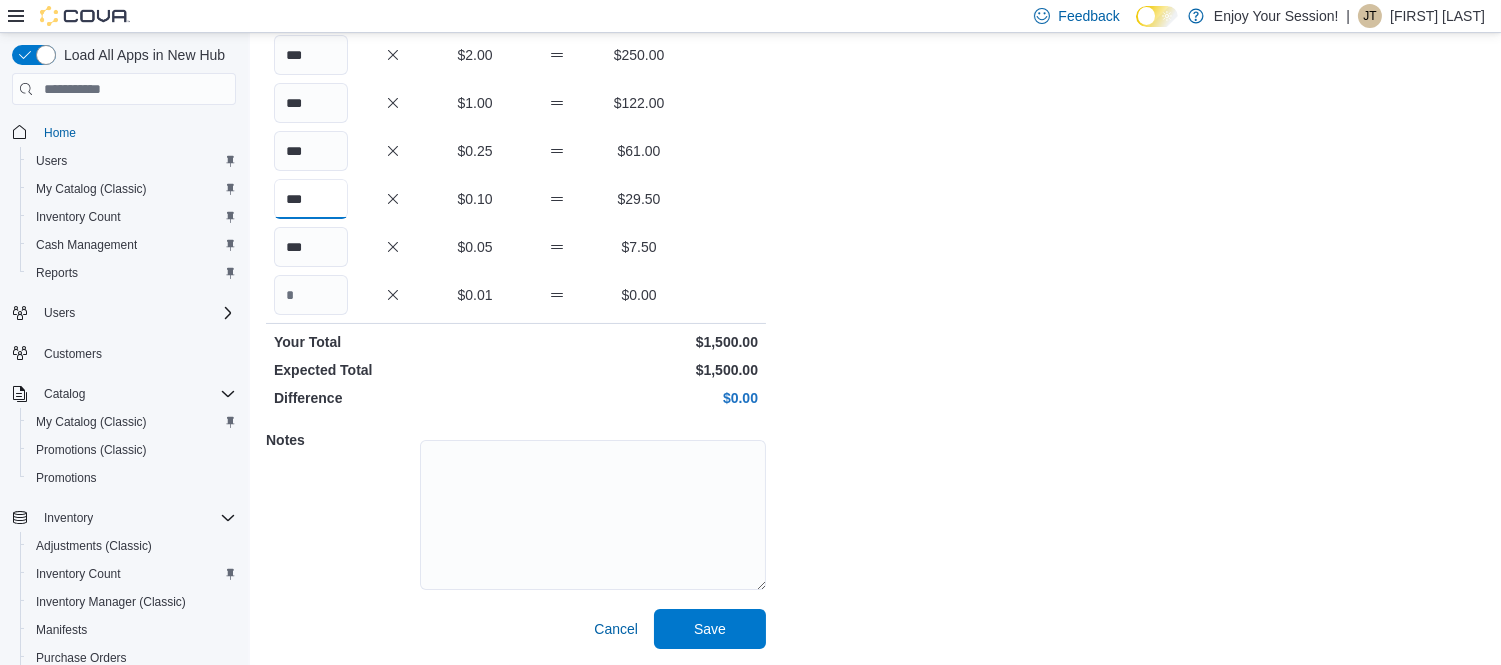 type on "***" 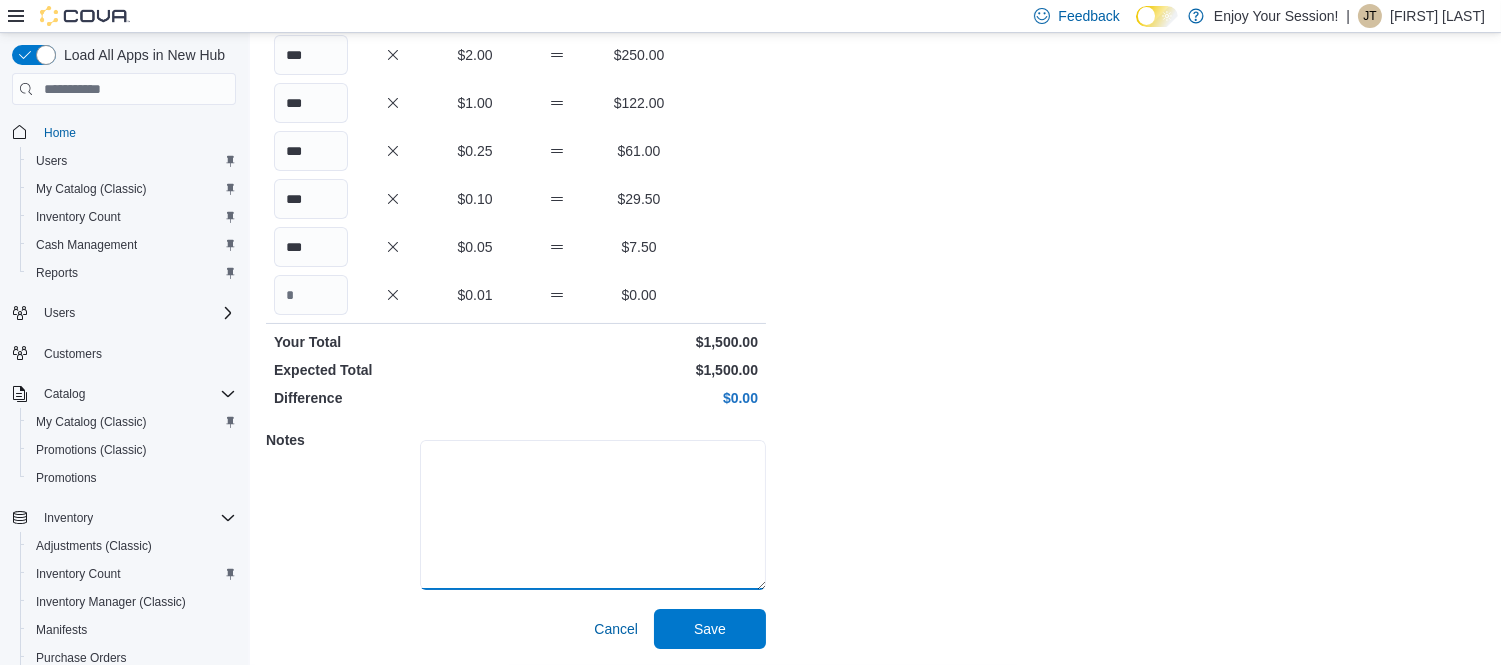 click at bounding box center (593, 515) 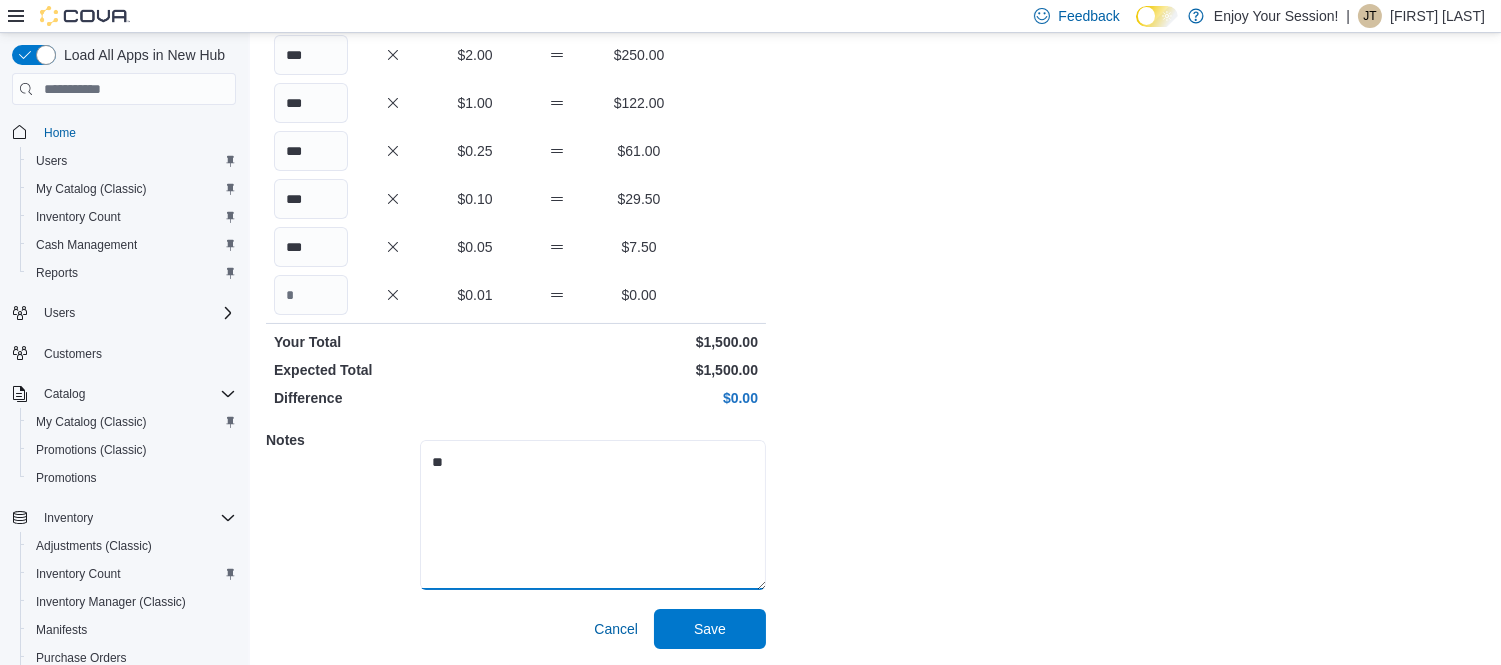 type on "**" 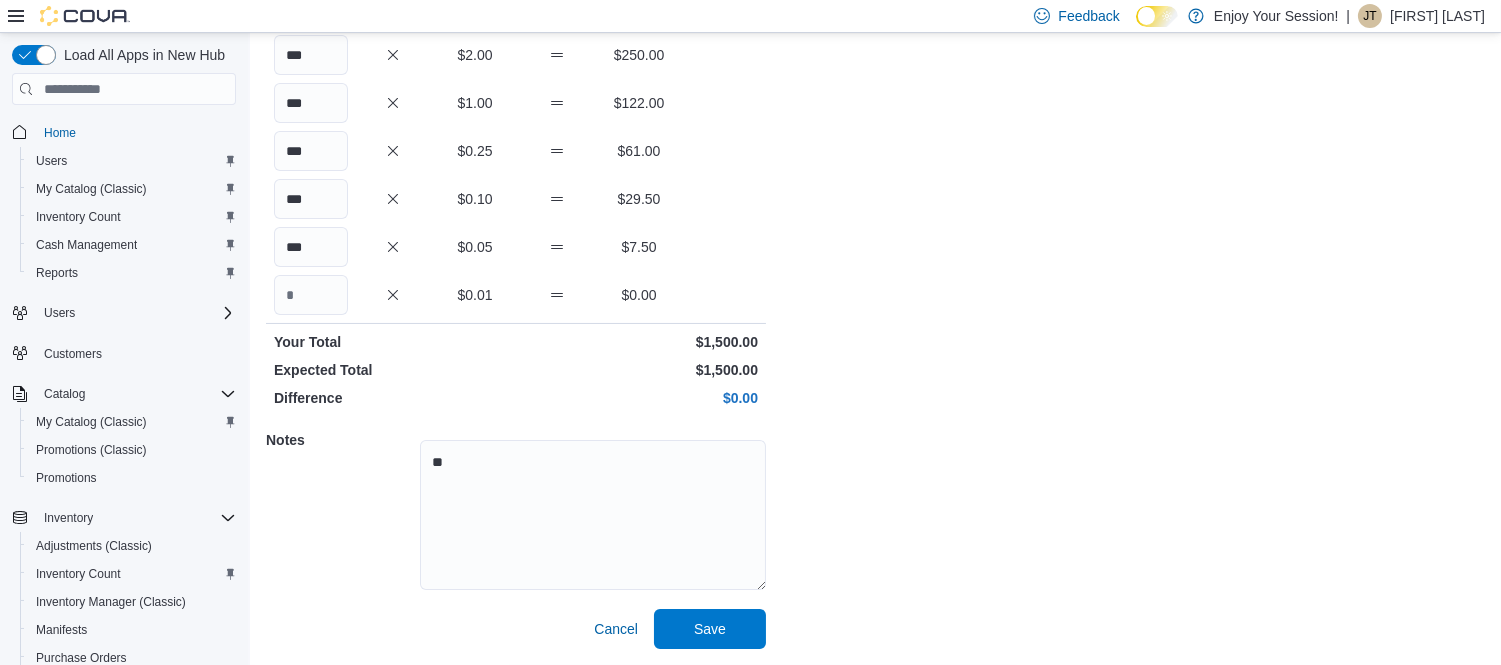 click on "Cash Management [CITY] Open Safe [CITY] : Open Safe Feedback   Quantity Currency Total $100.00 $0.00 * $50.00 $200.00 ** $20.00 $260.00 * $10.00 $50.00 *** $5.00 $520.00 *** $2.00 $250.00 *** $1.00 $122.00 *** $0.25 $61.00 *** $0.10 $29.50 *** $0.05 $7.50 $0.01 $0.00 Your Total $1,500.00 Expected Total $1,500.00 Difference $0.00 Notes ** Cancel Save" at bounding box center (875, 143) 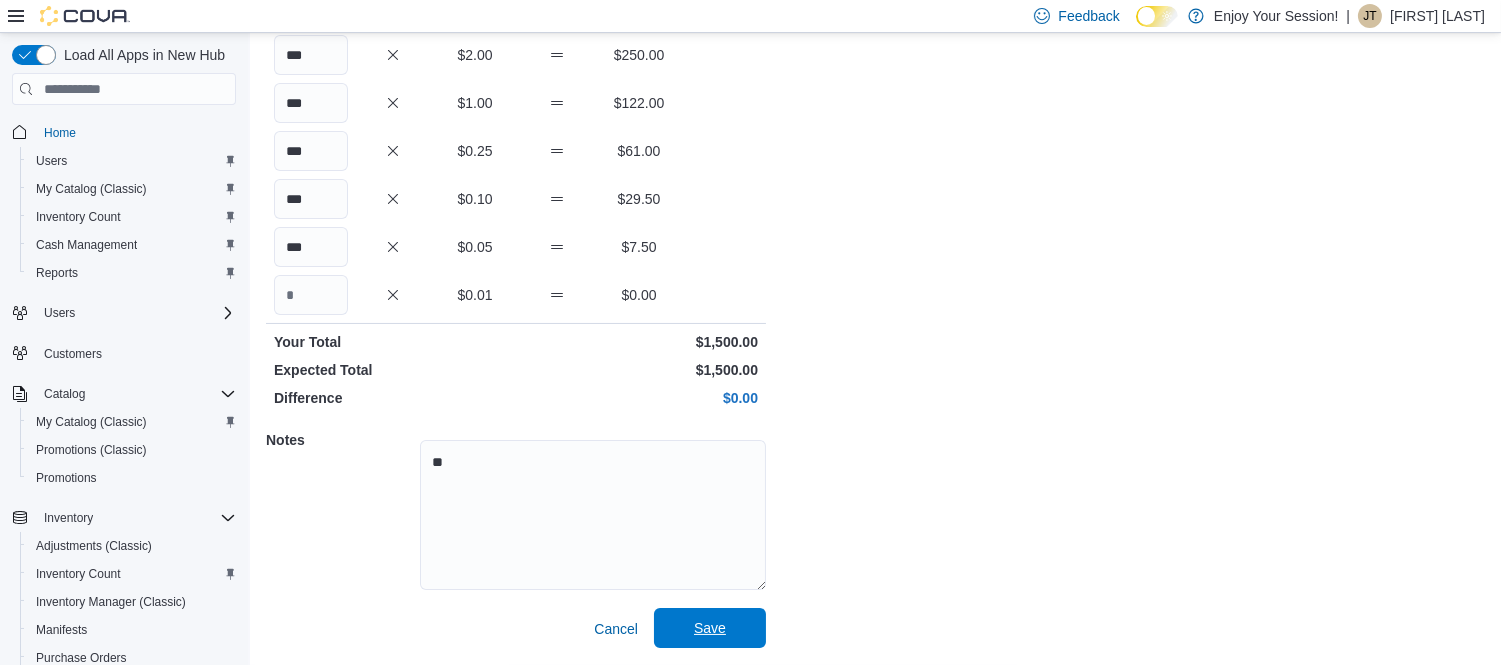 click on "Save" at bounding box center (710, 628) 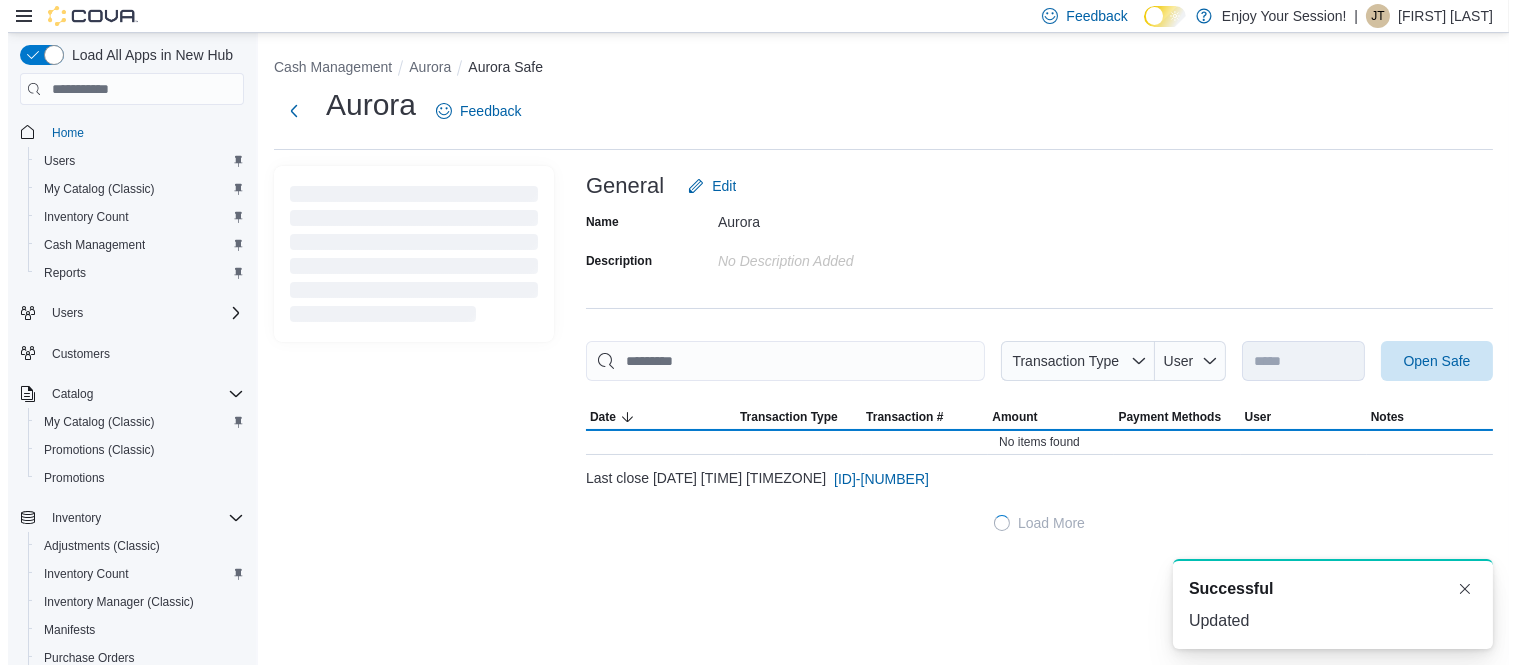 scroll, scrollTop: 0, scrollLeft: 0, axis: both 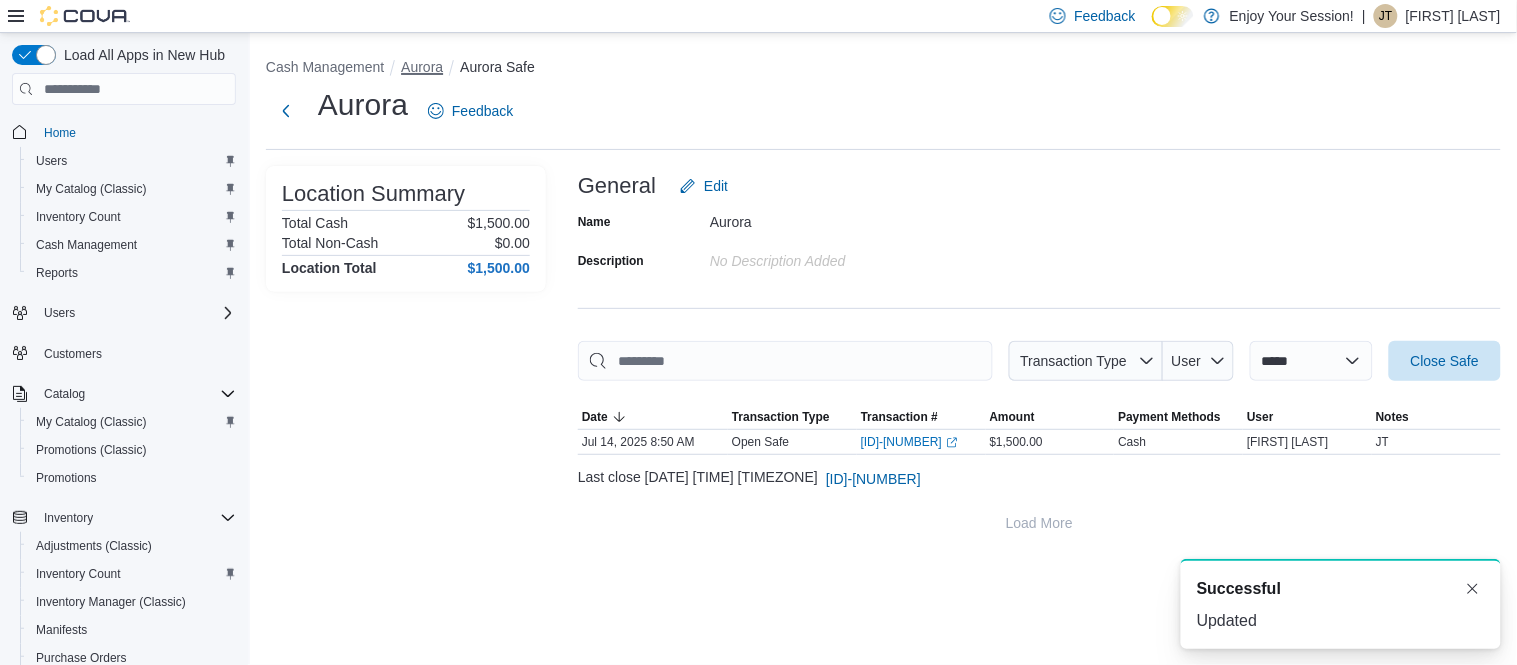 click on "Aurora" at bounding box center (422, 67) 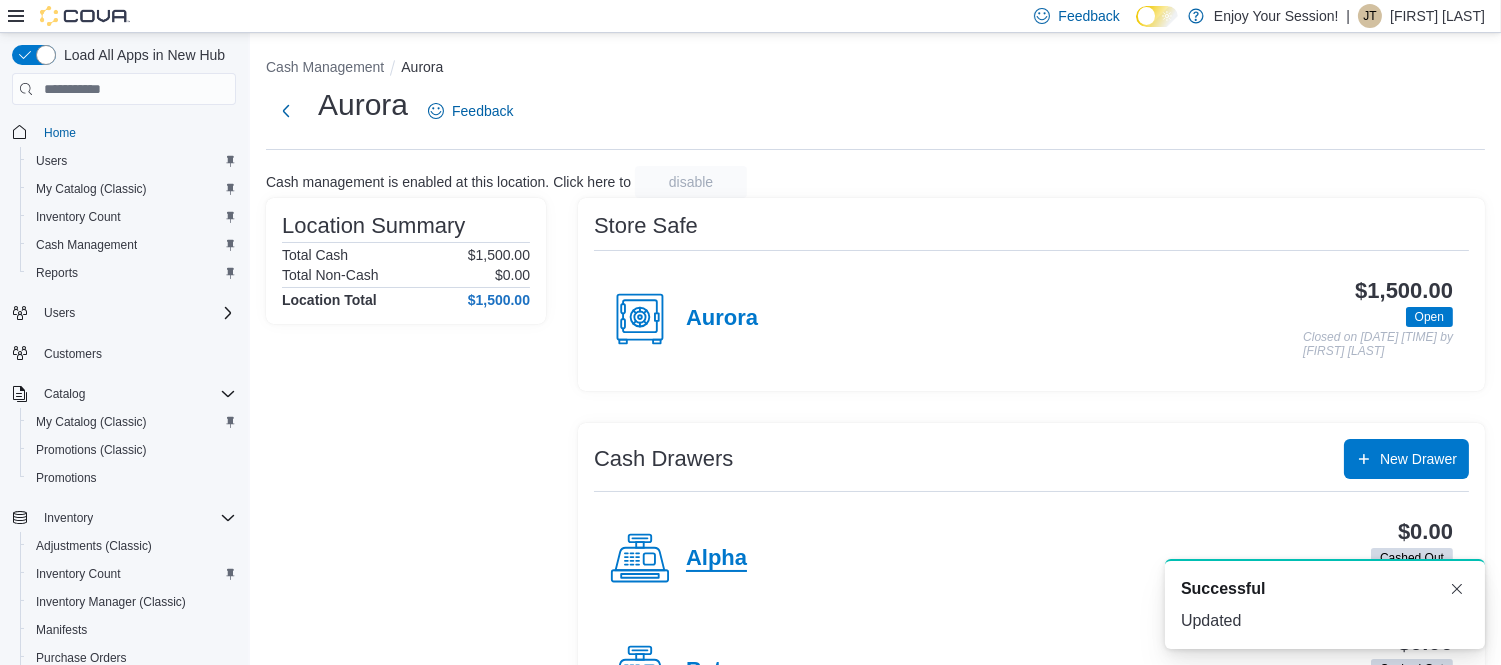 click on "Alpha" at bounding box center [716, 559] 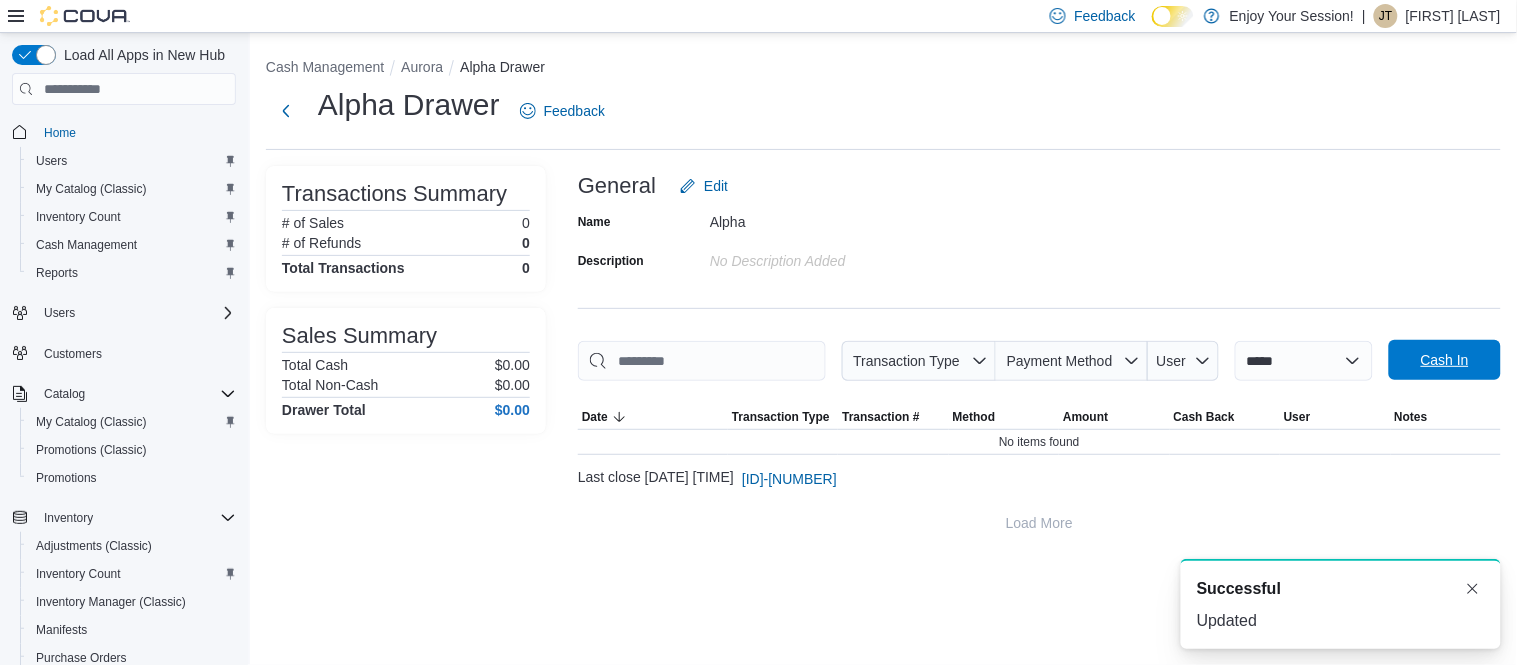click on "Cash In" at bounding box center (1445, 360) 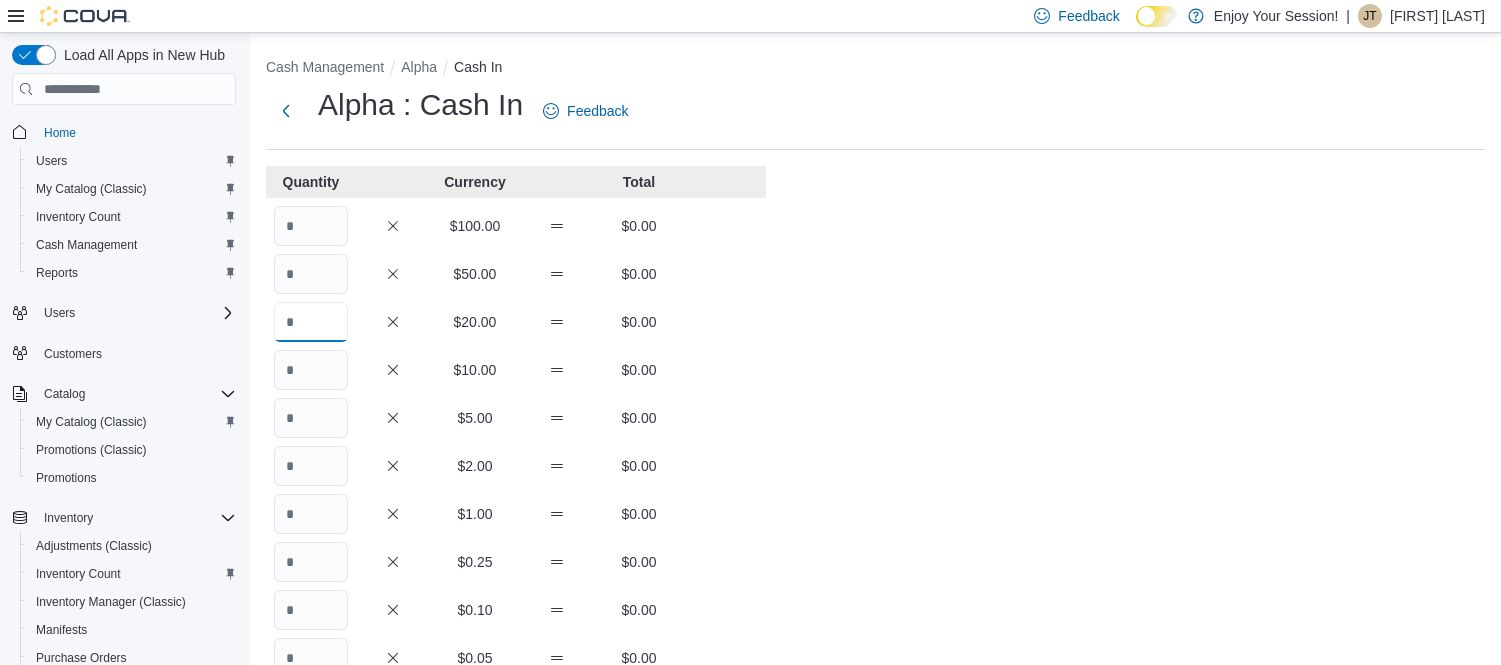 click at bounding box center (311, 322) 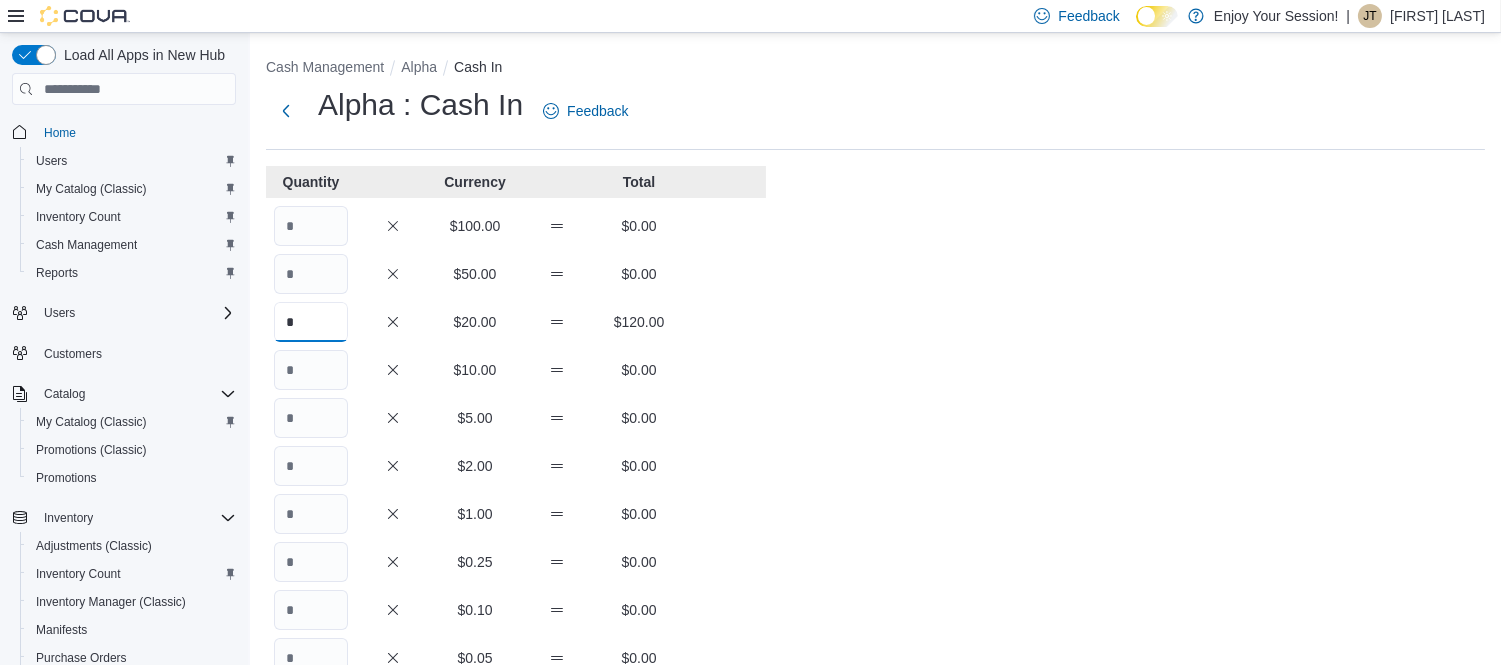type on "*" 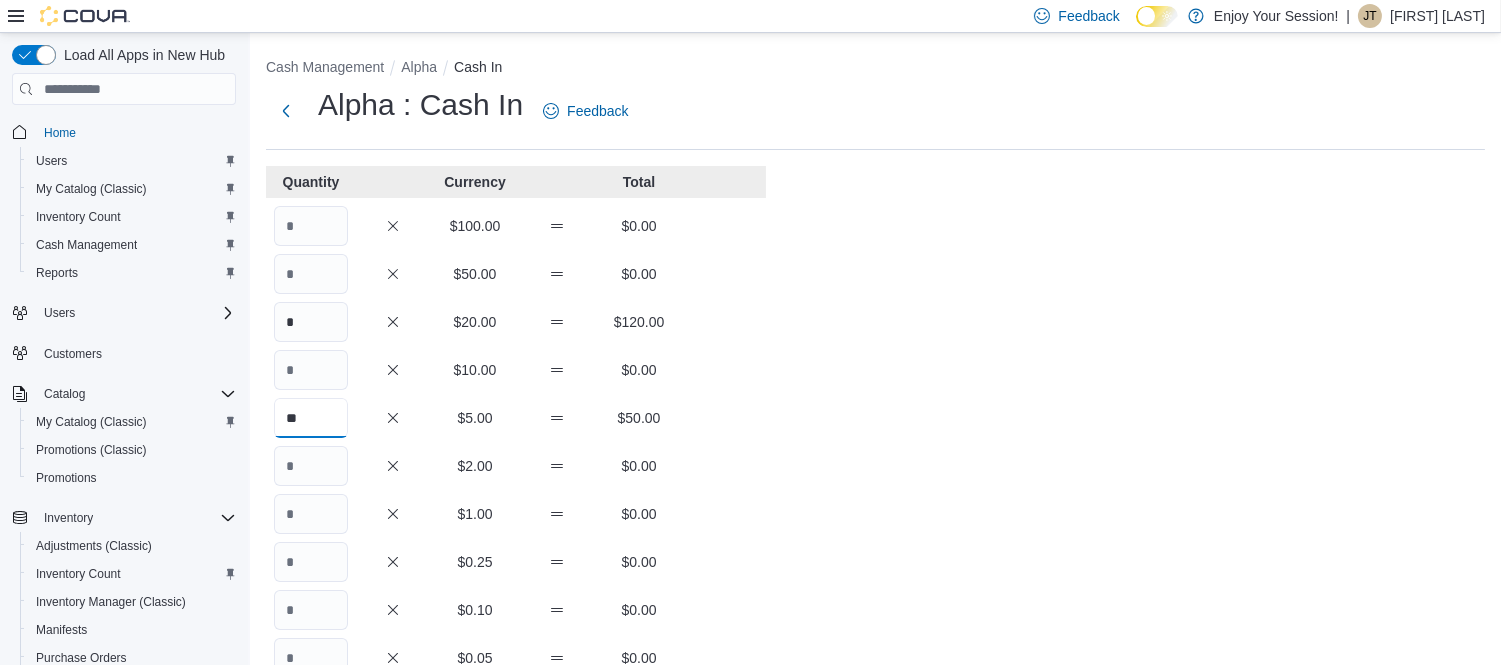 type on "**" 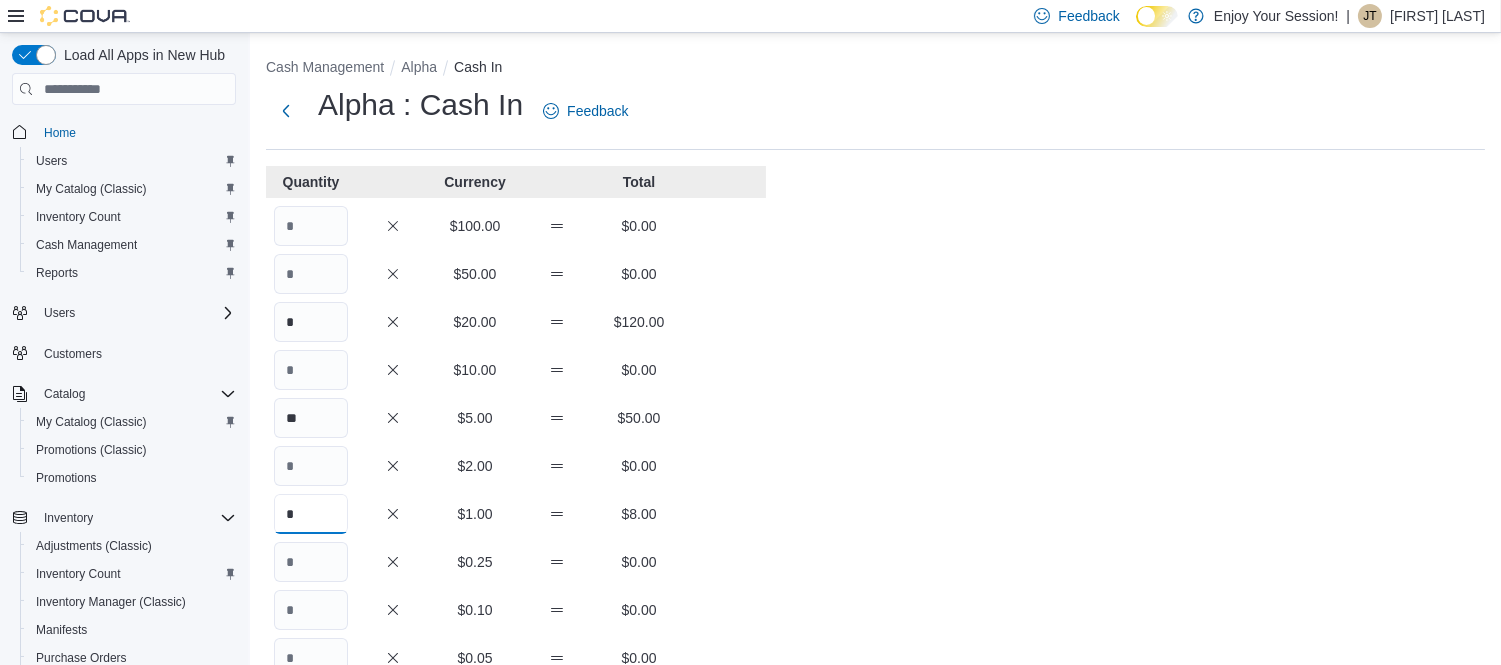 type on "*" 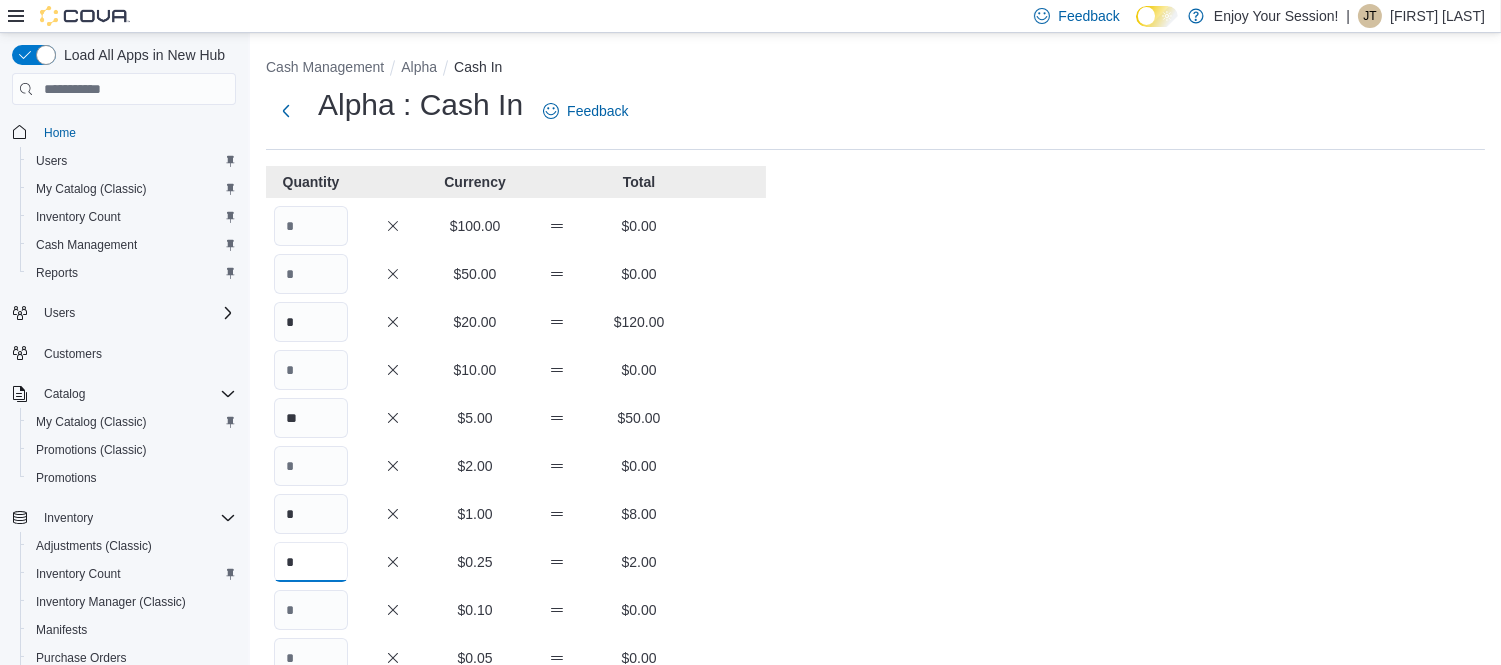 type on "*" 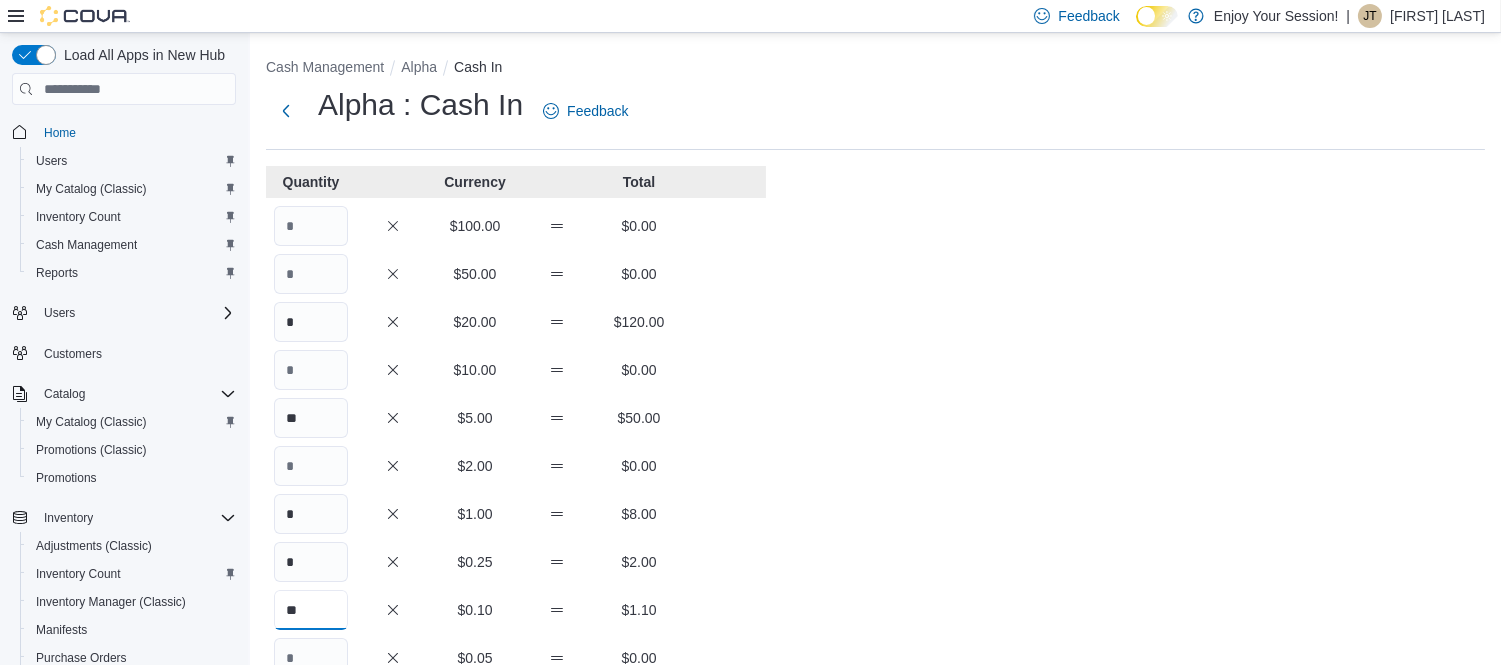 type on "**" 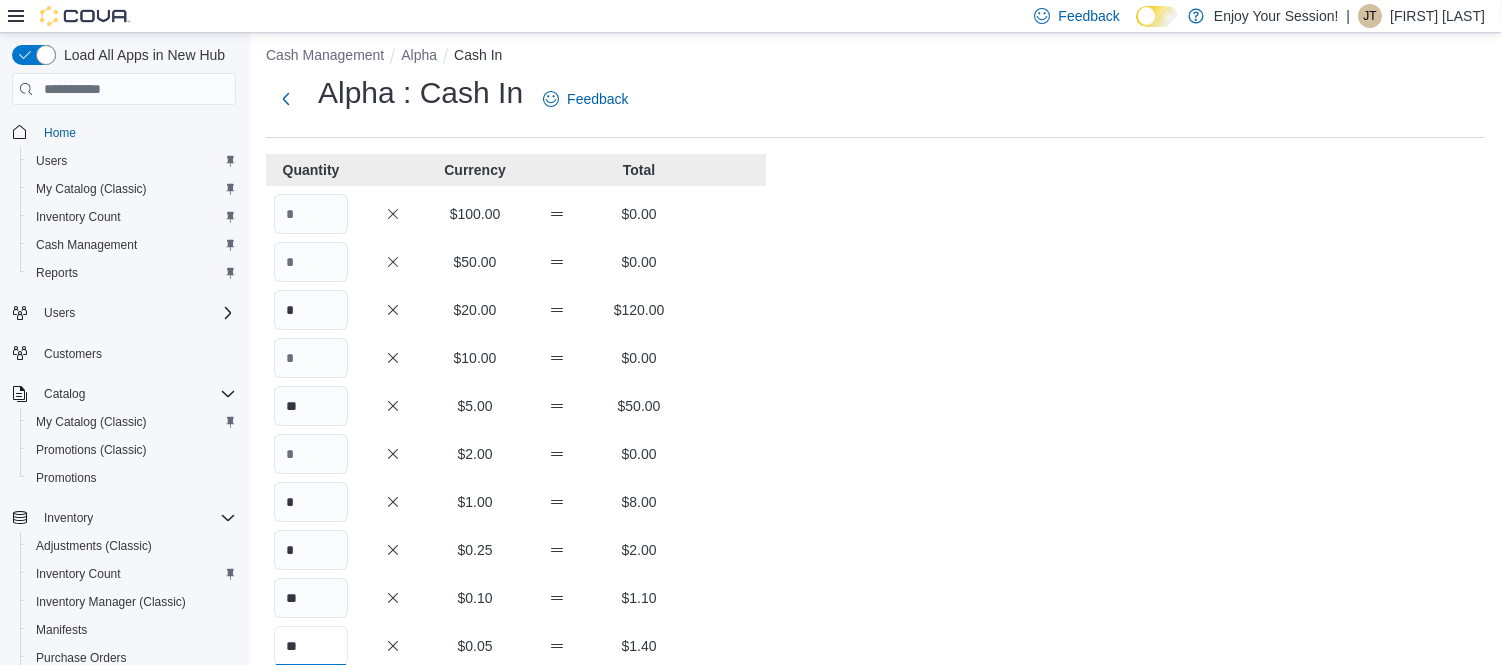 type on "**" 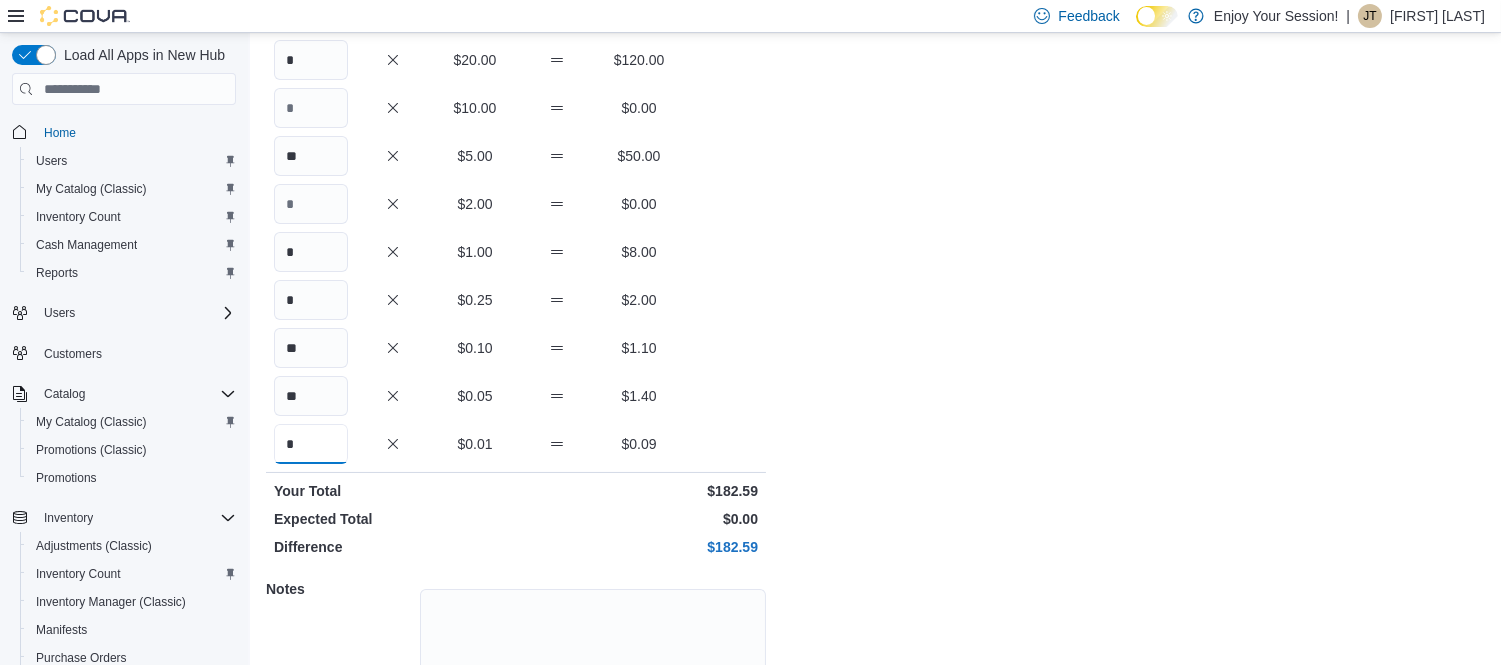 scroll, scrollTop: 151, scrollLeft: 0, axis: vertical 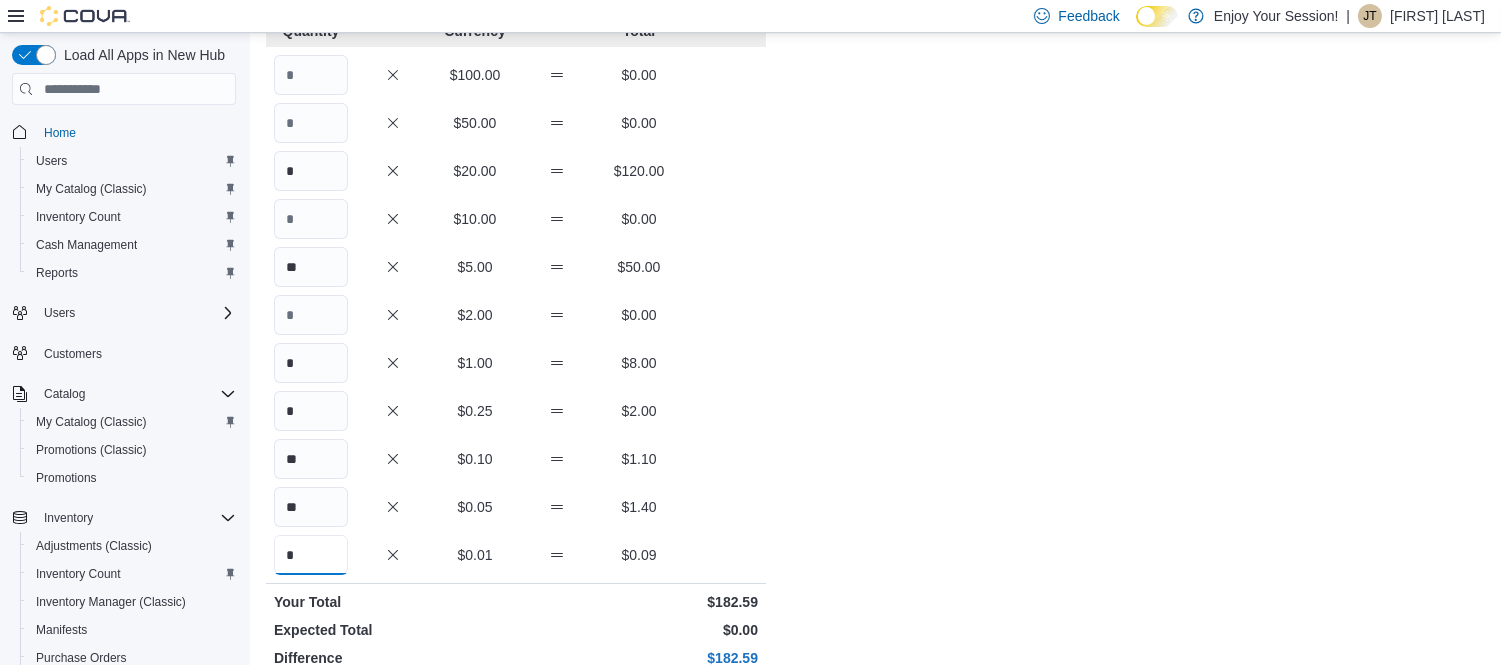 type on "*" 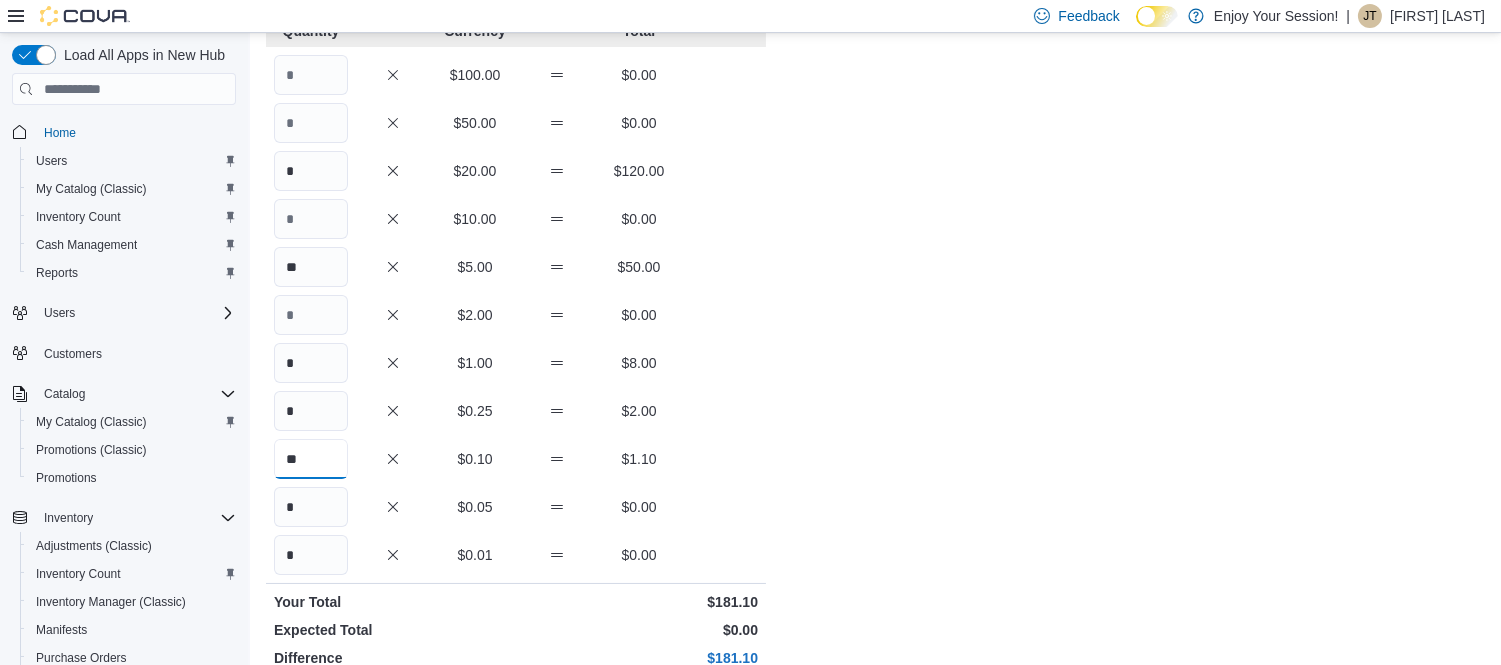 type on "*" 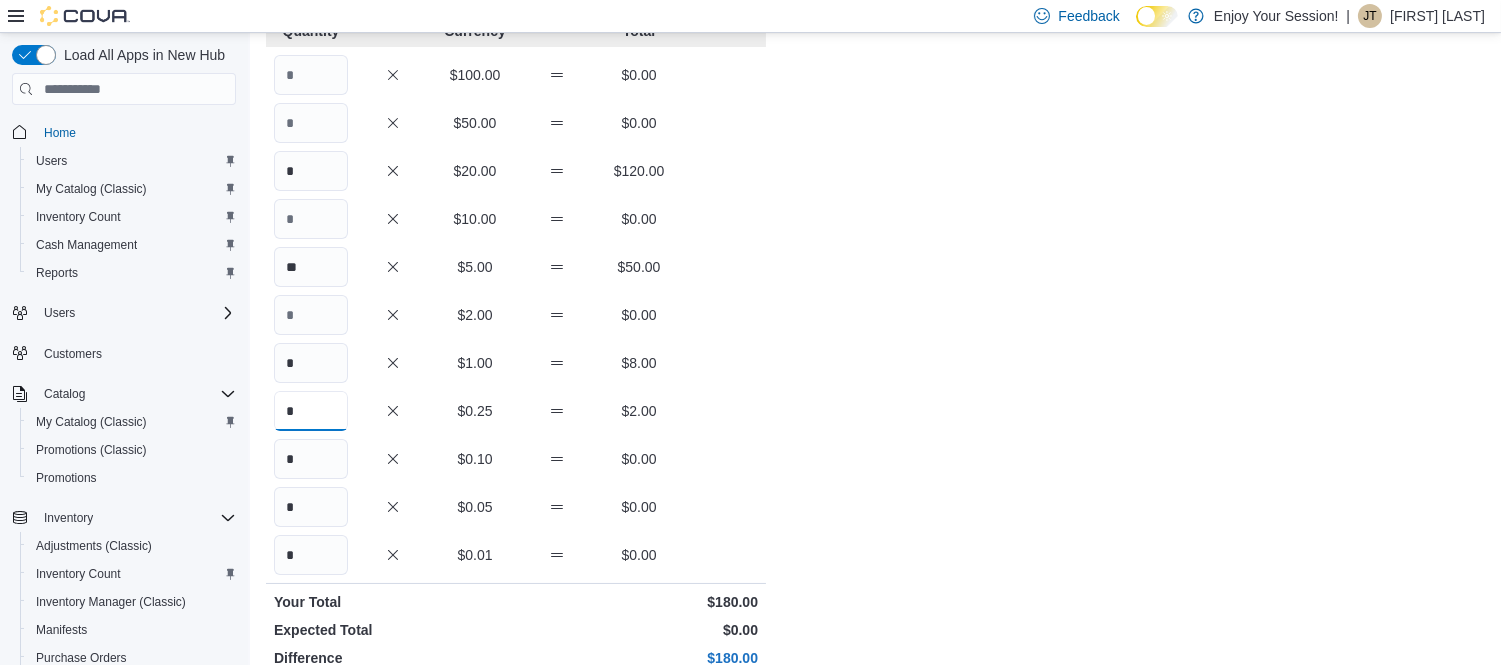 type on "*" 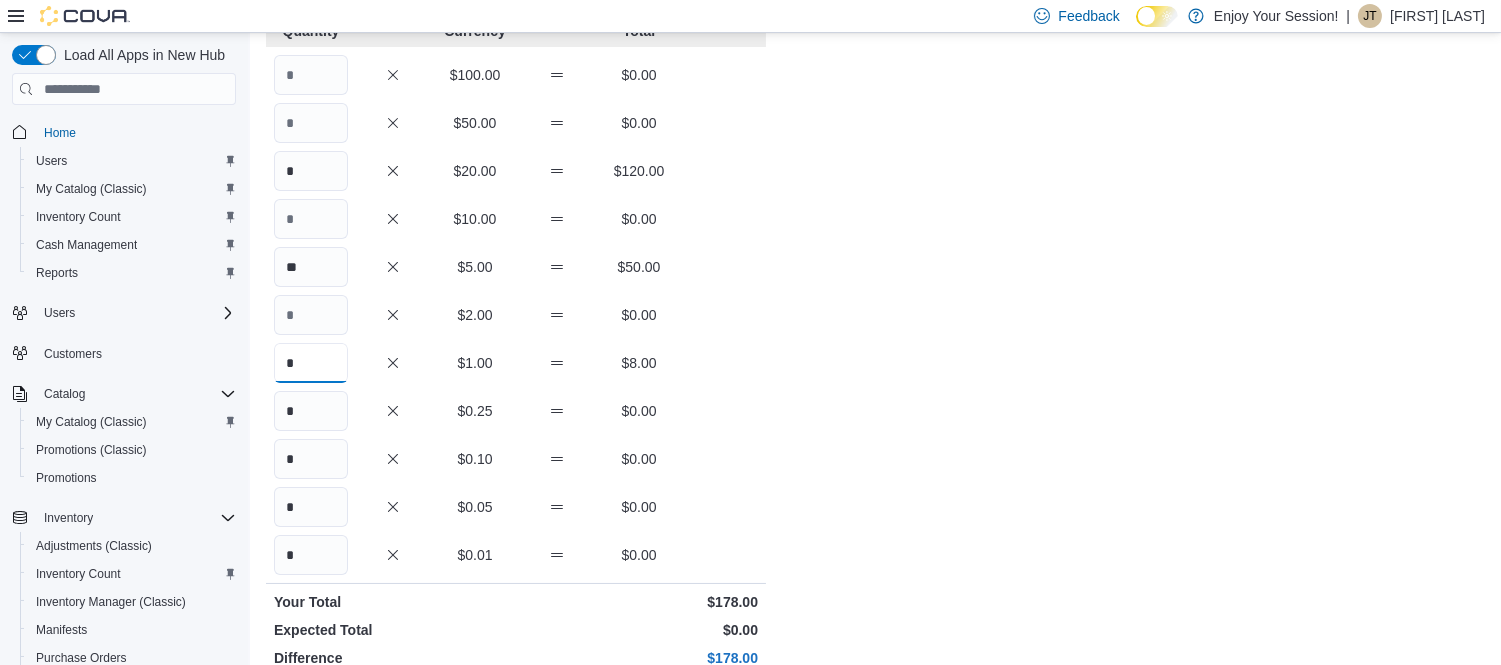 type on "*" 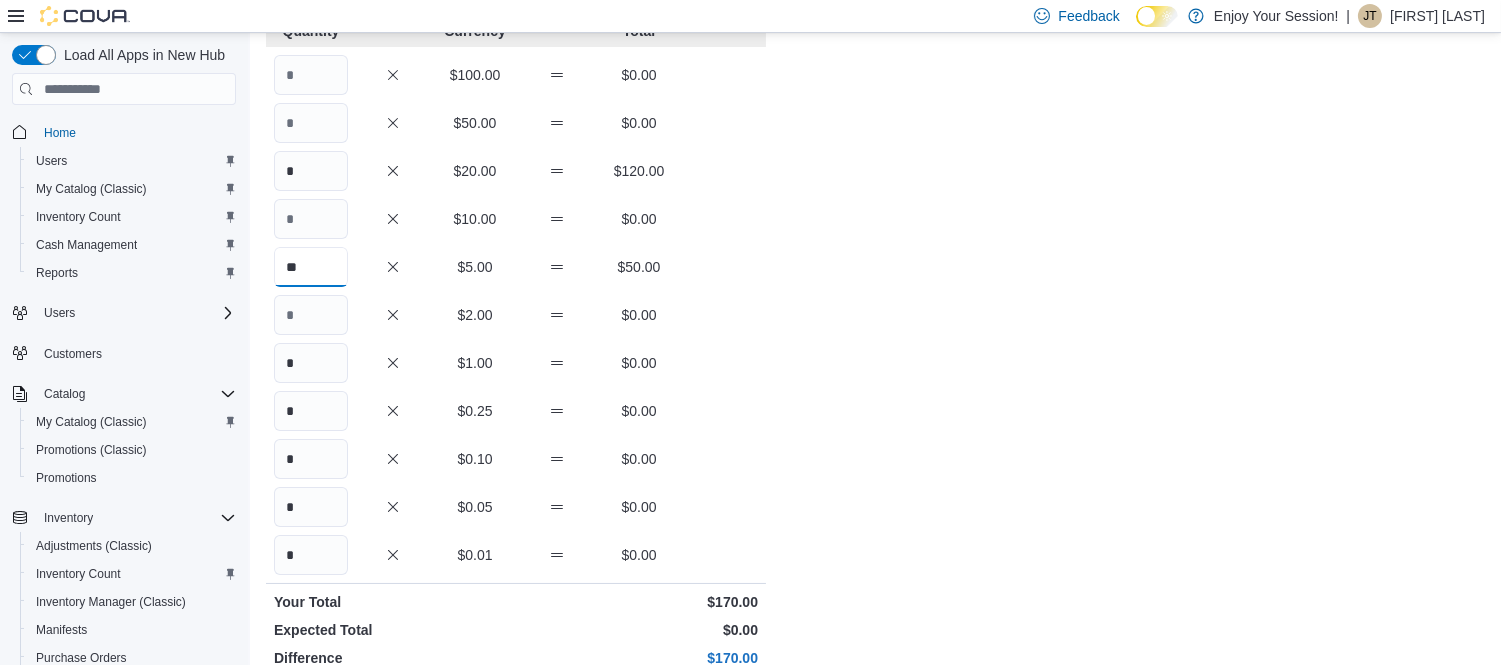 type on "*" 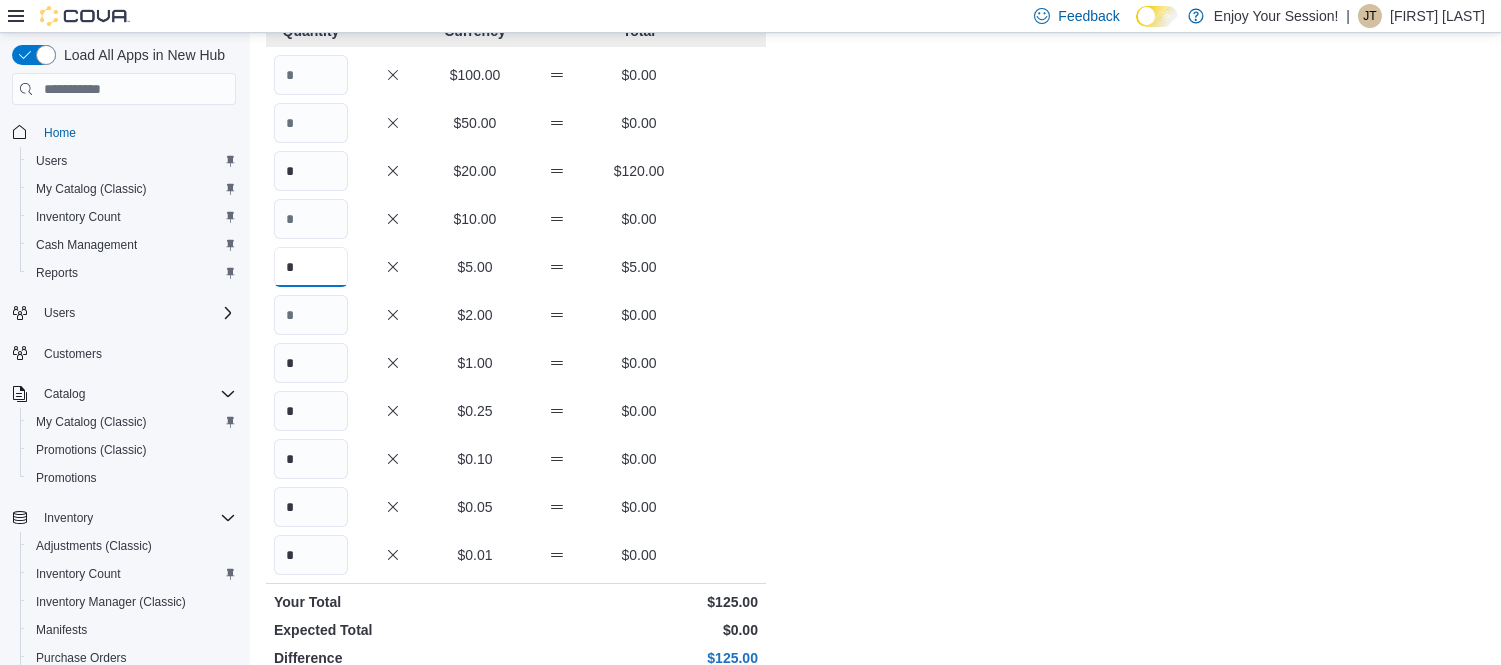 type on "**" 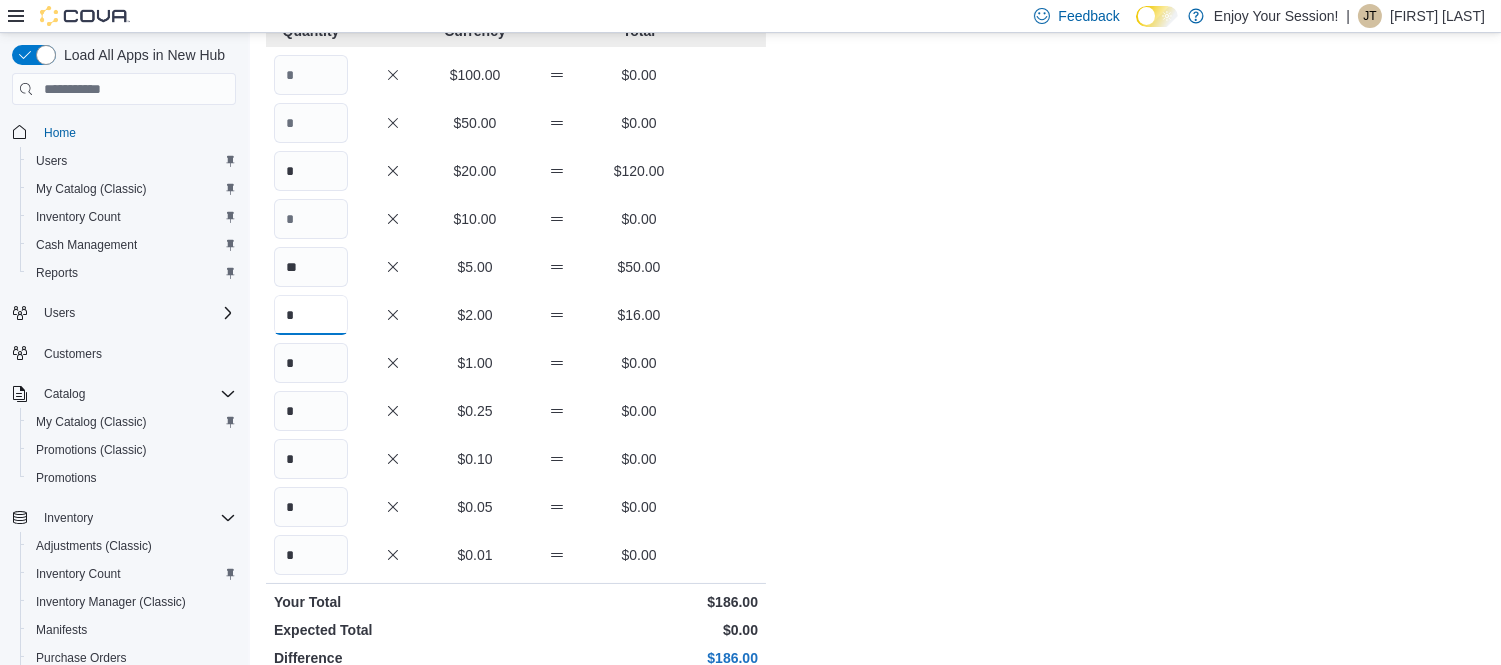 type on "*" 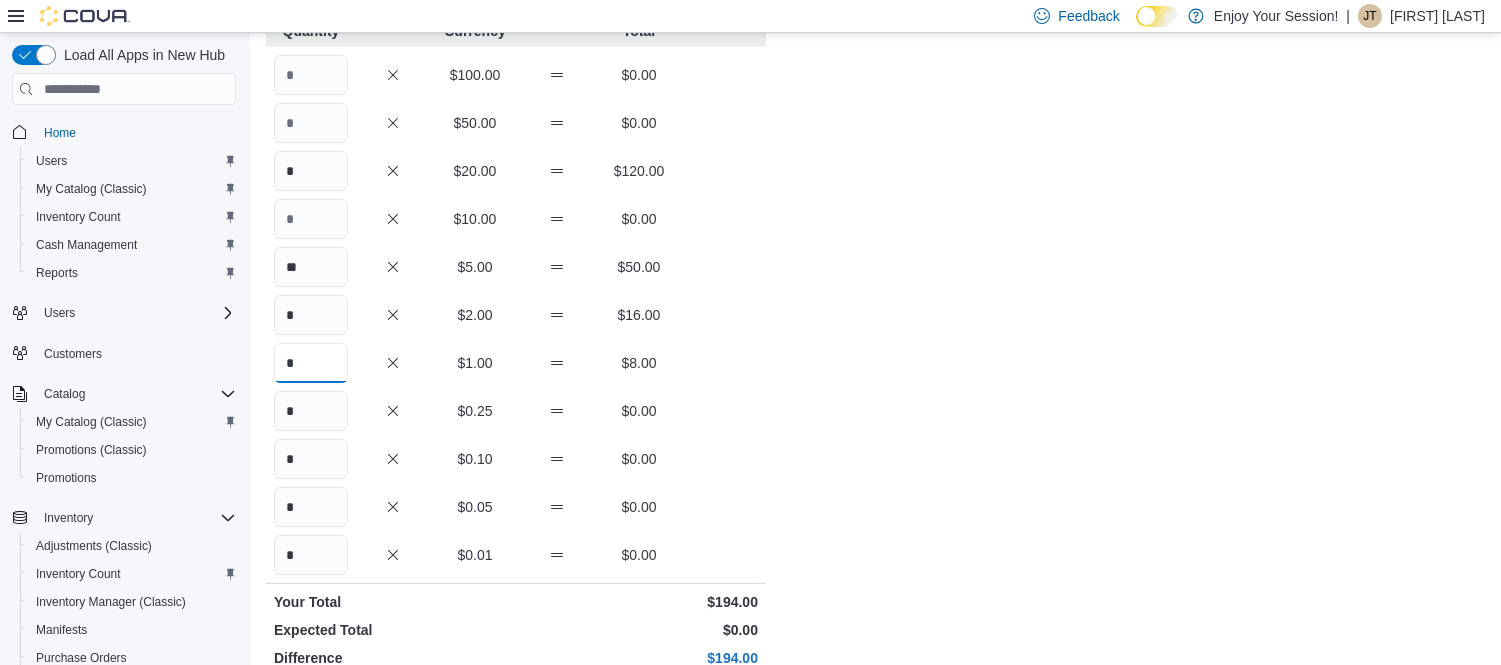 type on "*" 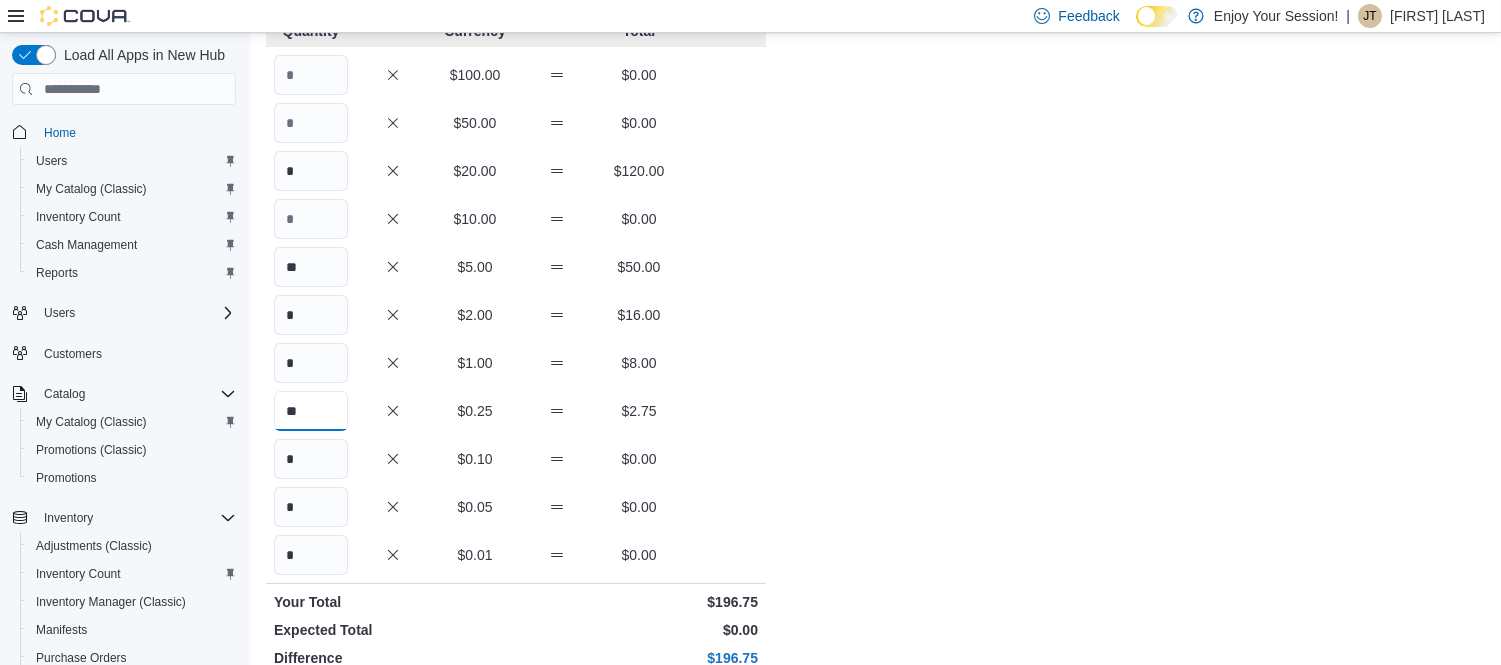 type on "**" 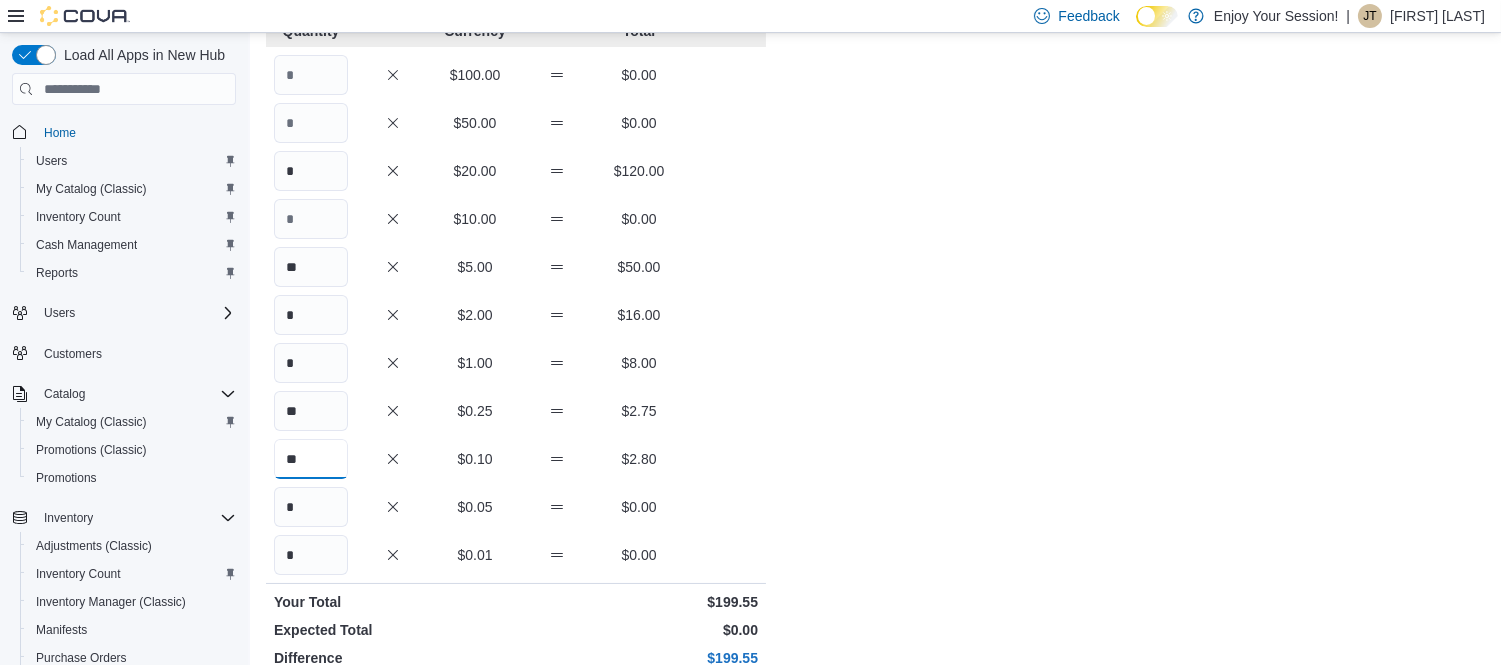 type on "**" 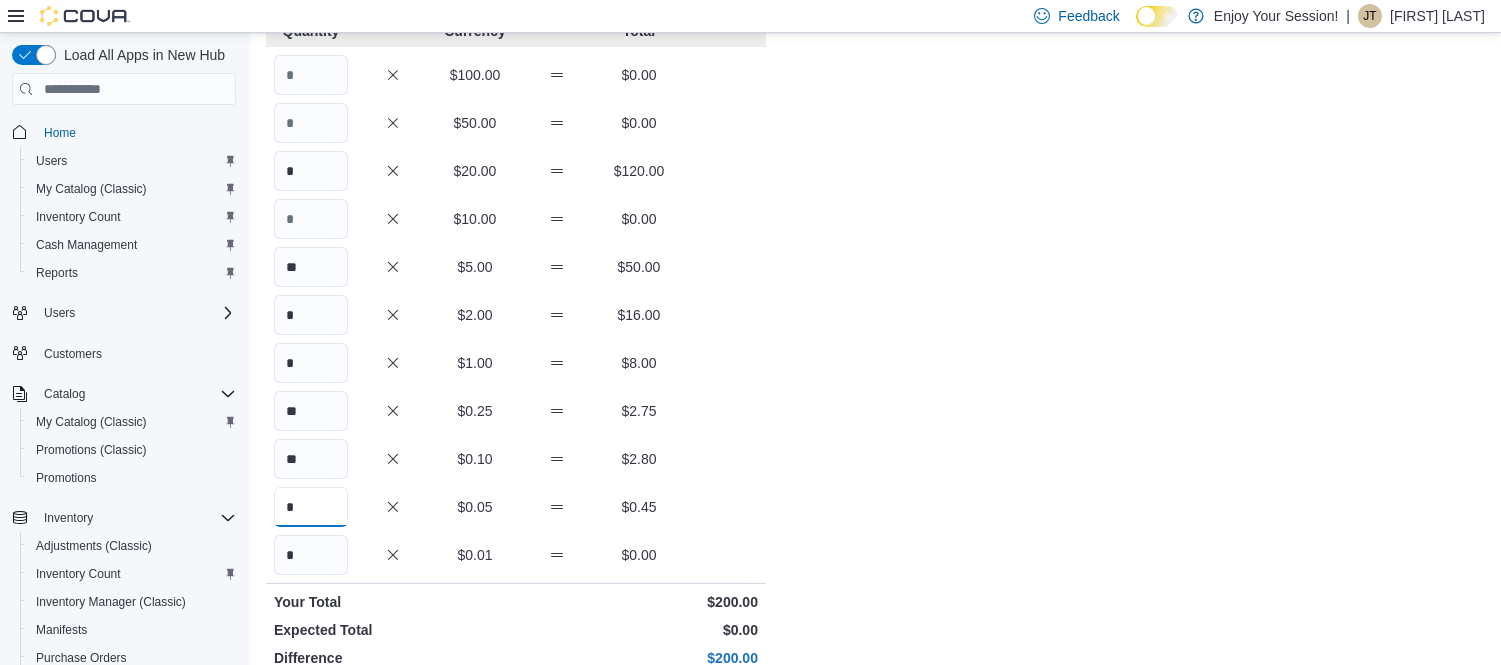scroll, scrollTop: 411, scrollLeft: 0, axis: vertical 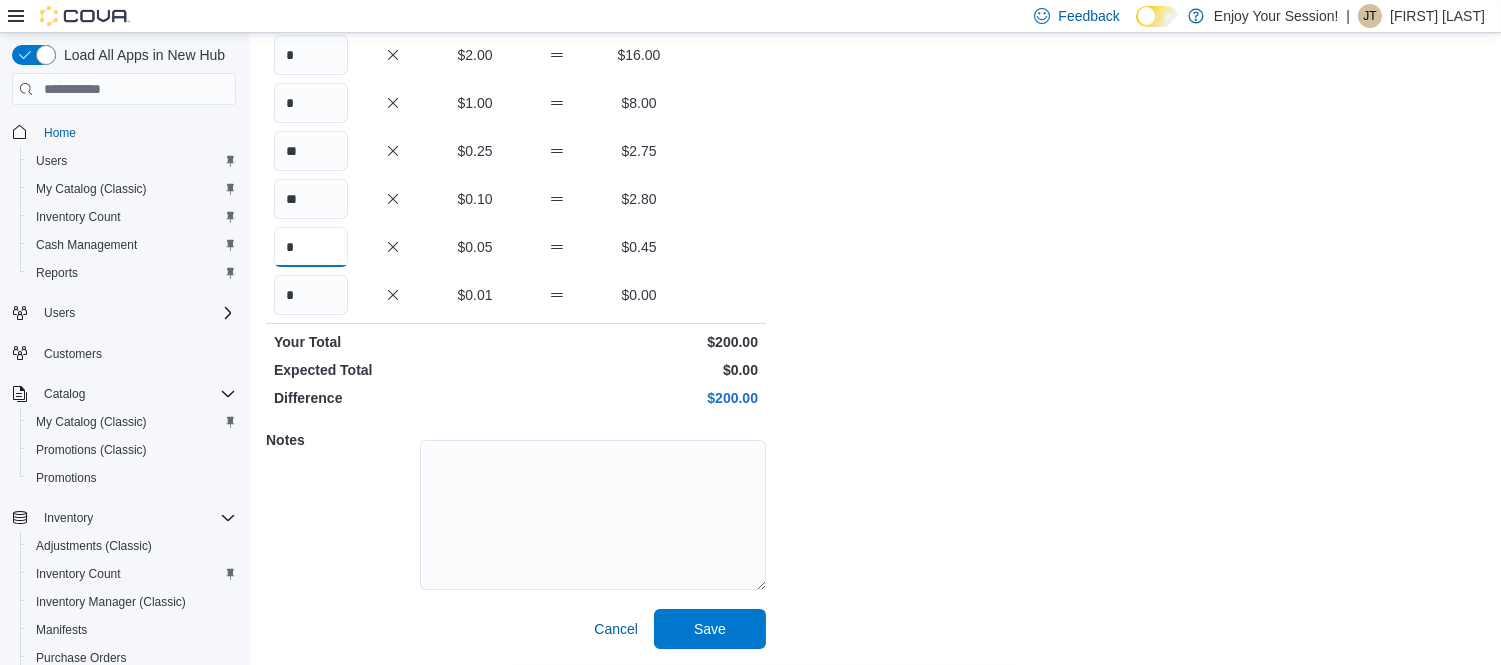 type on "*" 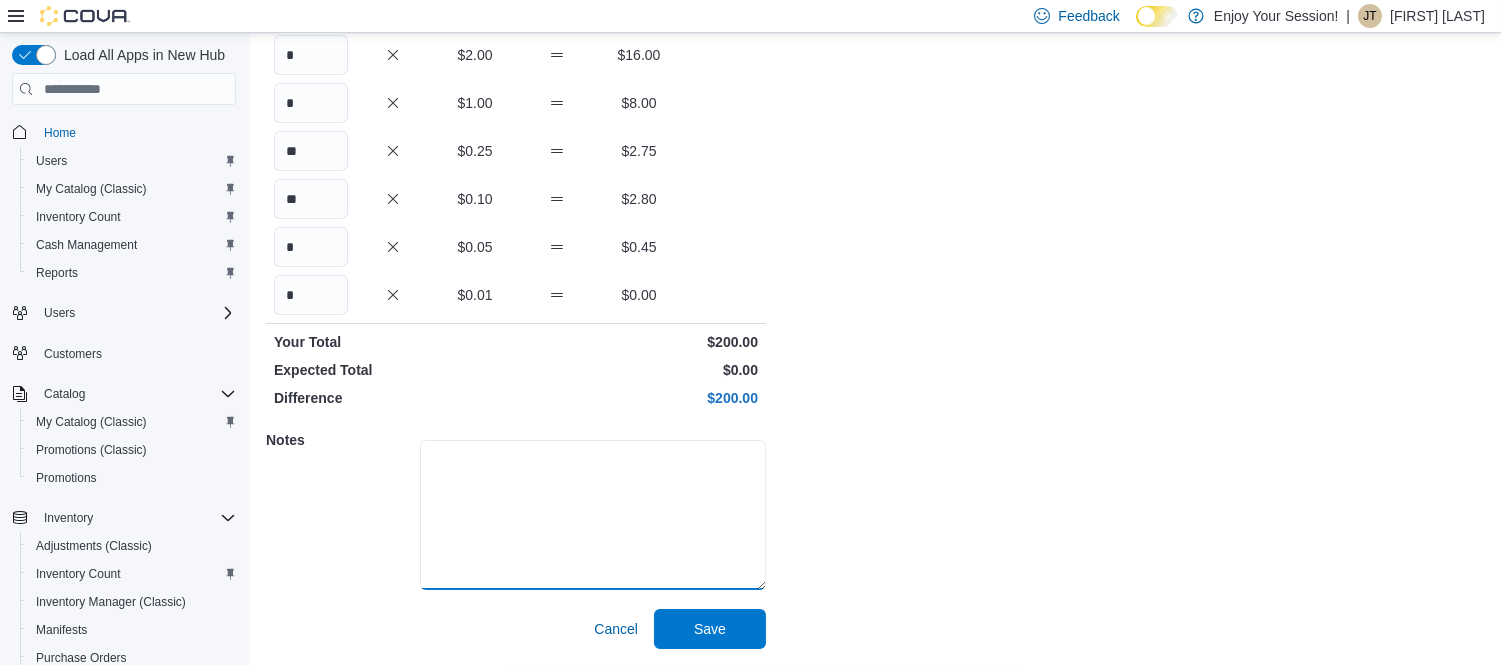 click at bounding box center (593, 515) 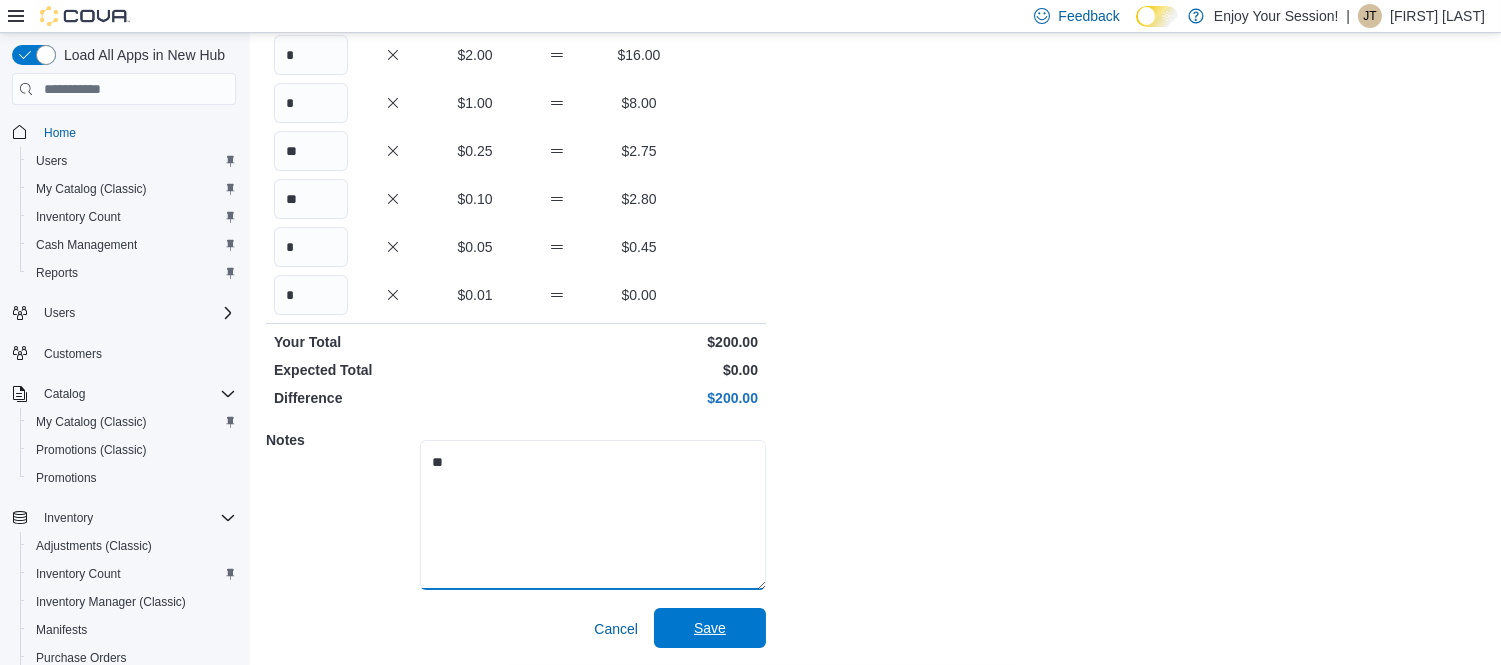 type on "**" 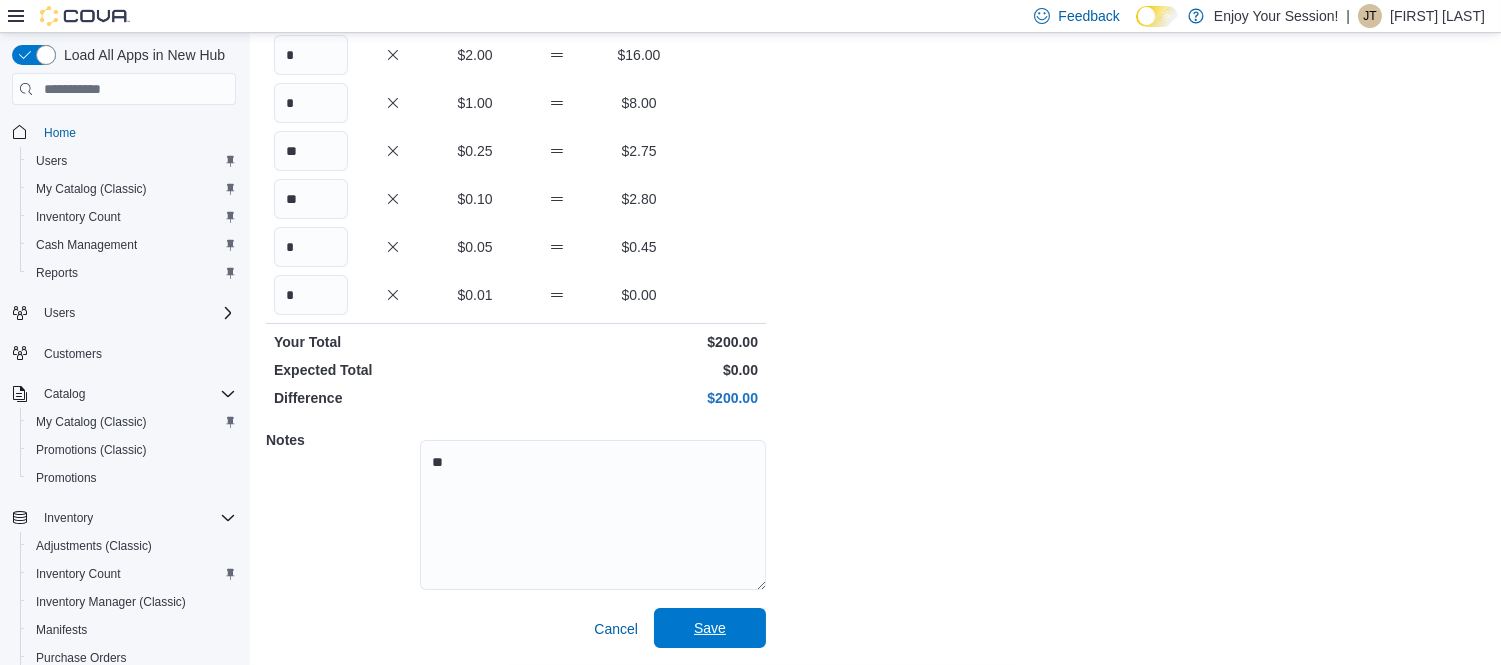 click on "Save" at bounding box center (710, 628) 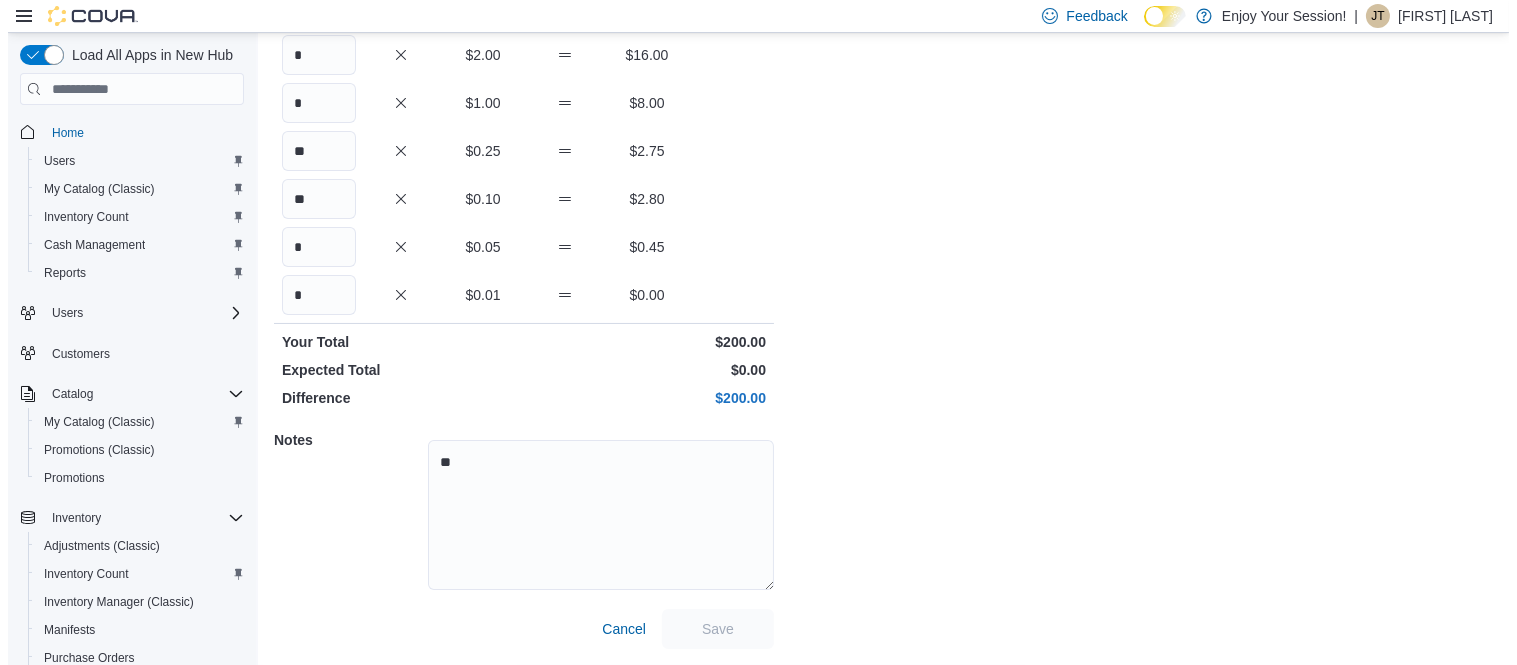 scroll, scrollTop: 0, scrollLeft: 0, axis: both 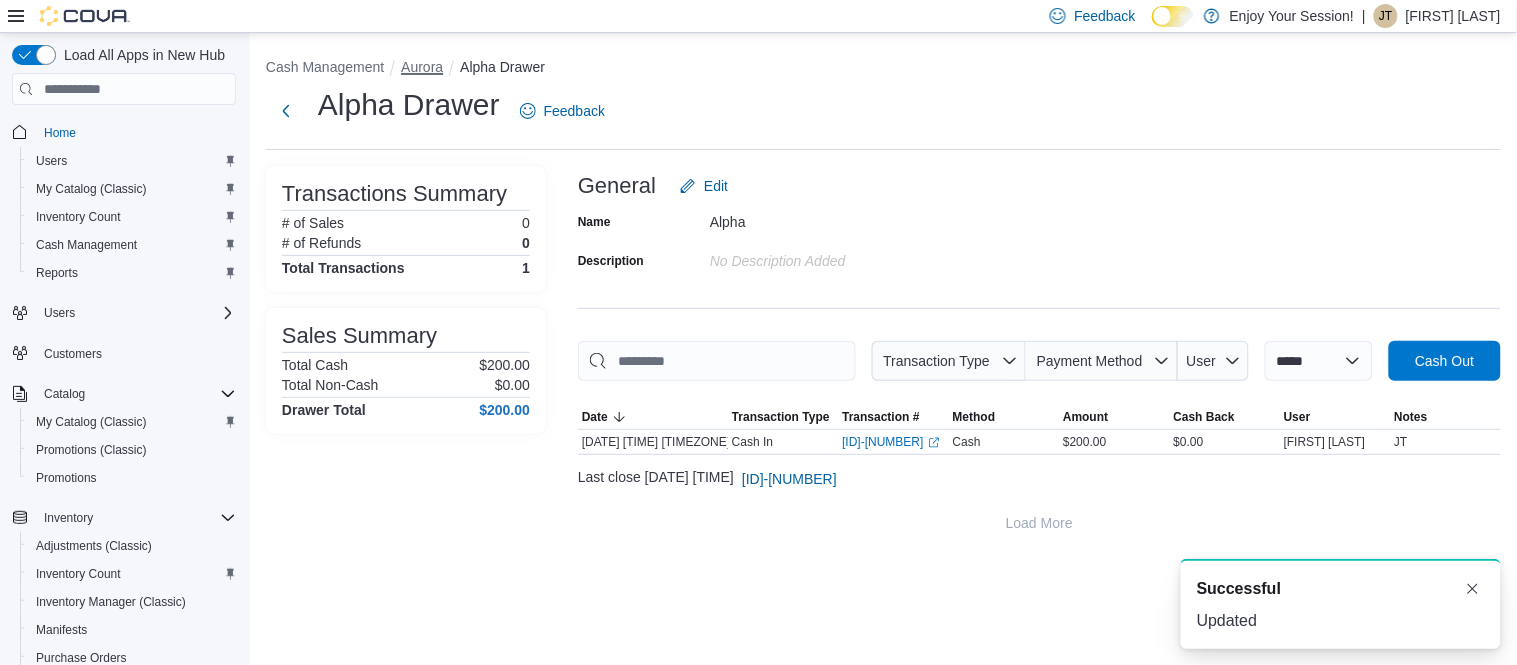 click on "Aurora" at bounding box center (422, 67) 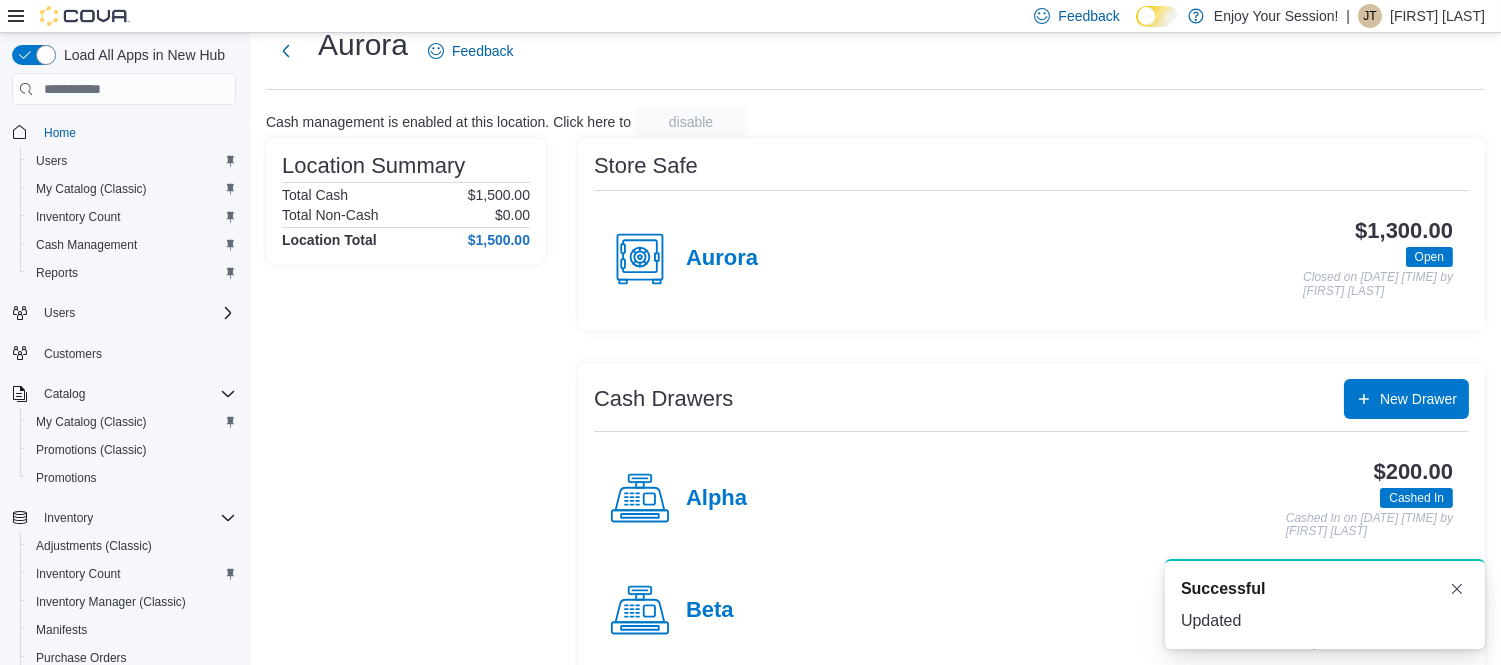 scroll, scrollTop: 93, scrollLeft: 0, axis: vertical 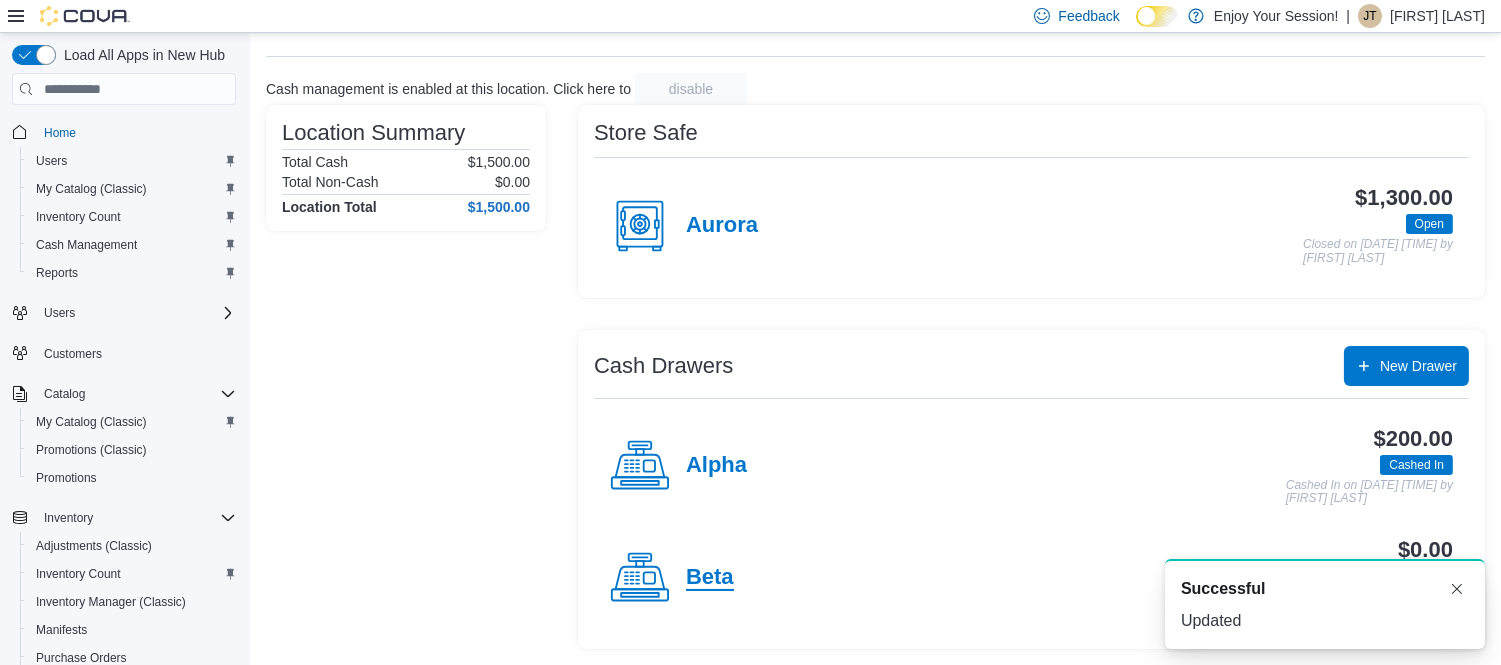 click on "Beta" at bounding box center [710, 578] 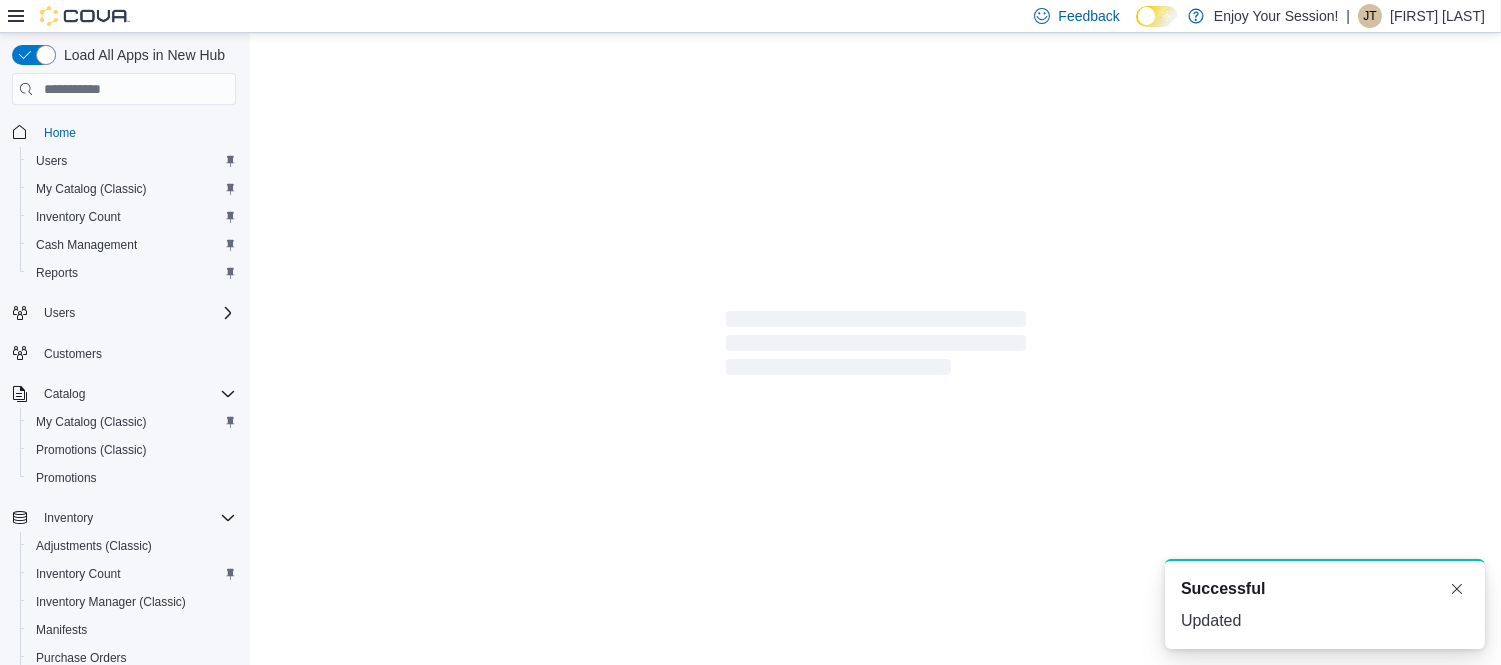 scroll, scrollTop: 0, scrollLeft: 0, axis: both 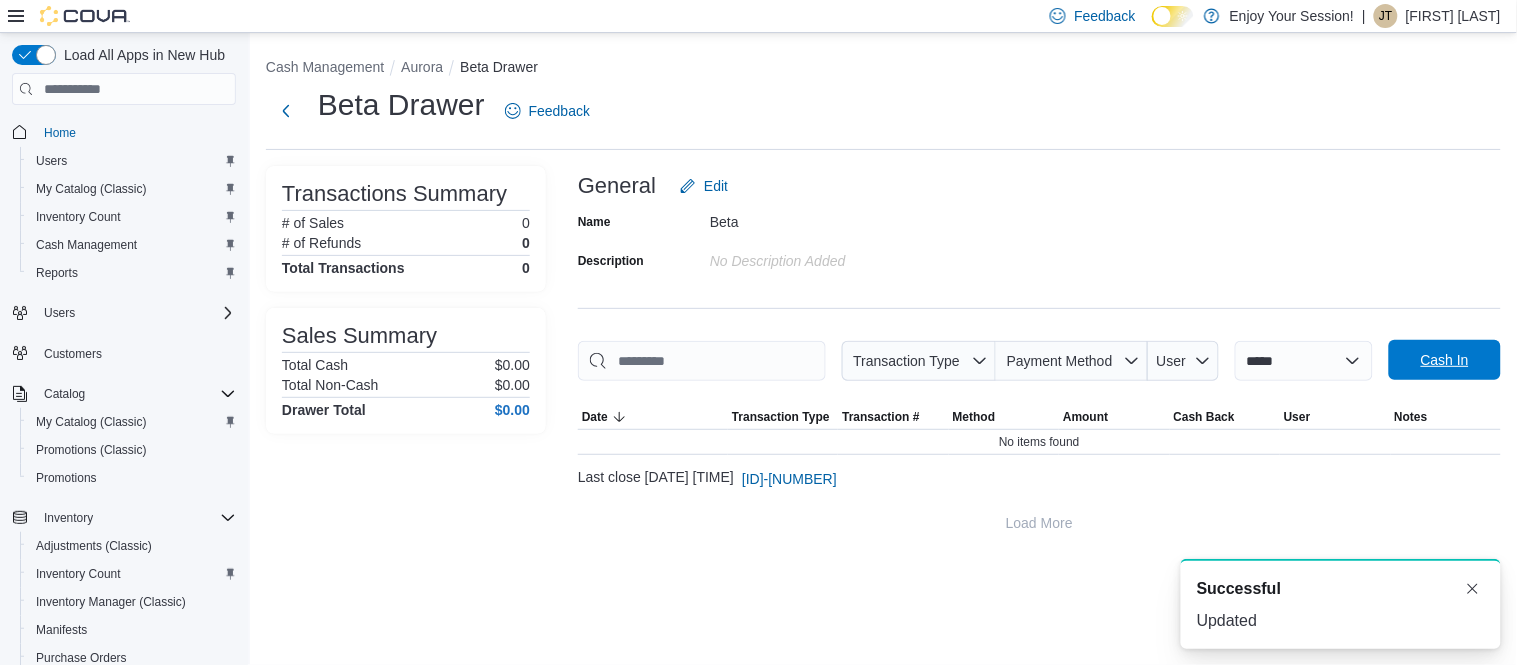 click on "Cash In" at bounding box center [1445, 360] 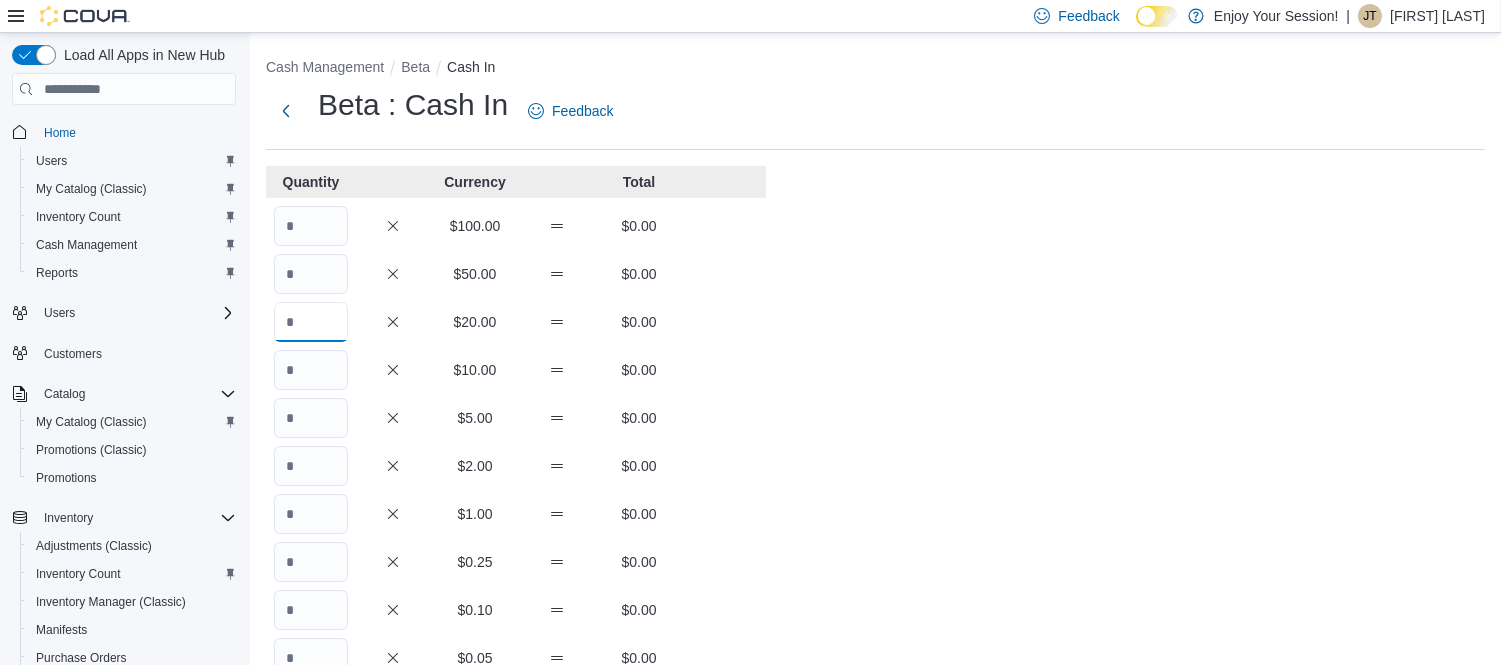 click at bounding box center (311, 322) 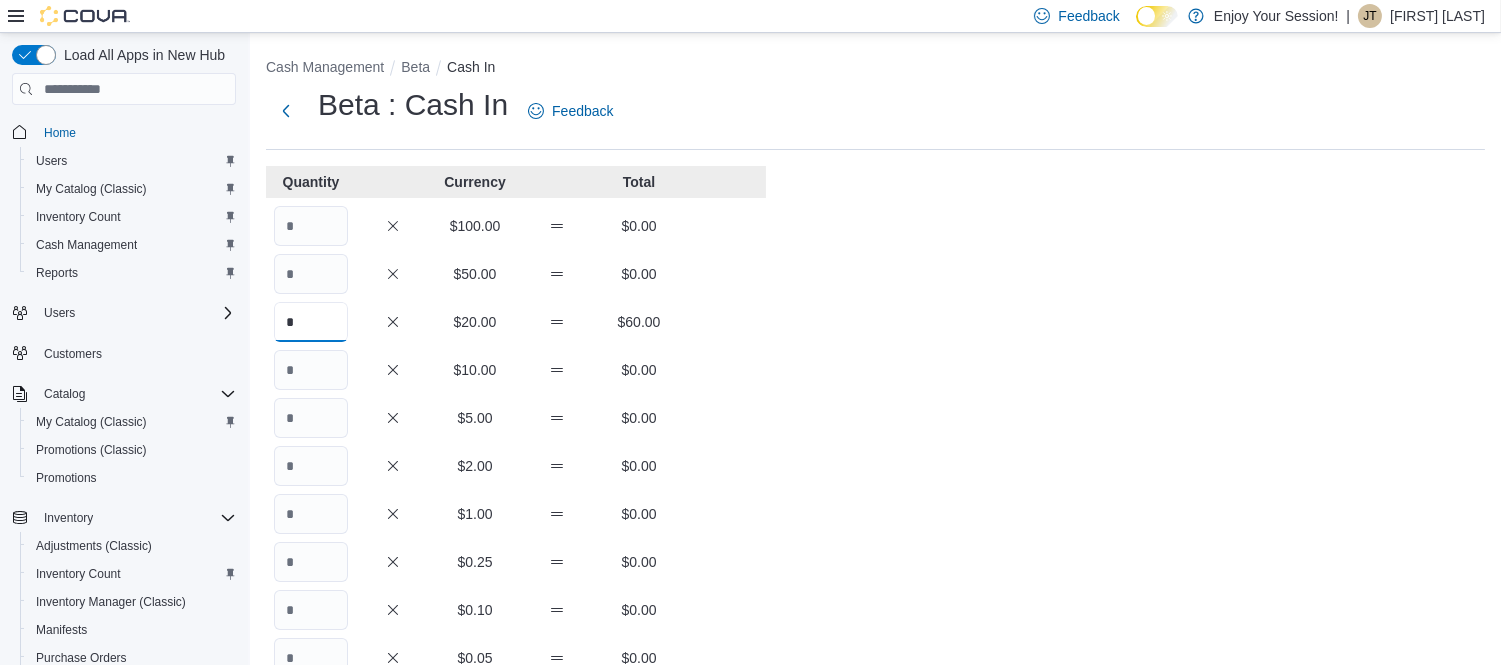 type on "*" 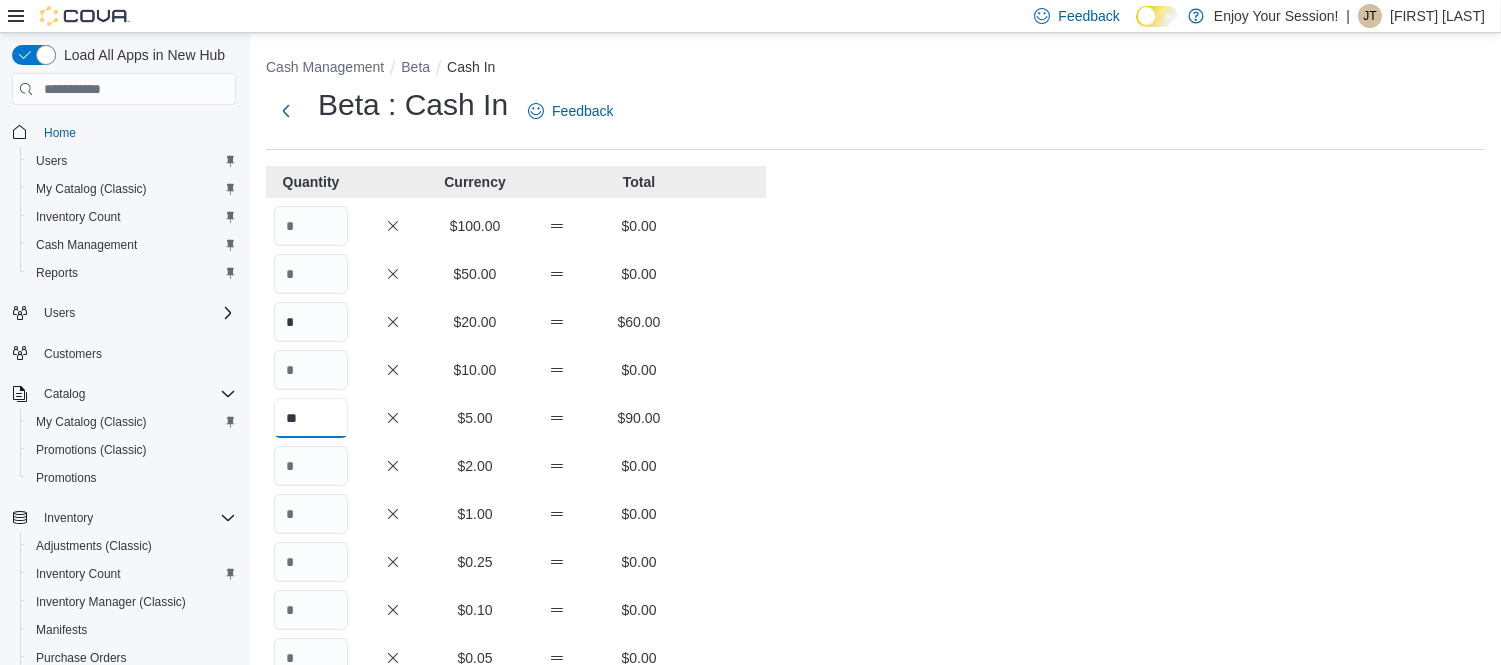type on "**" 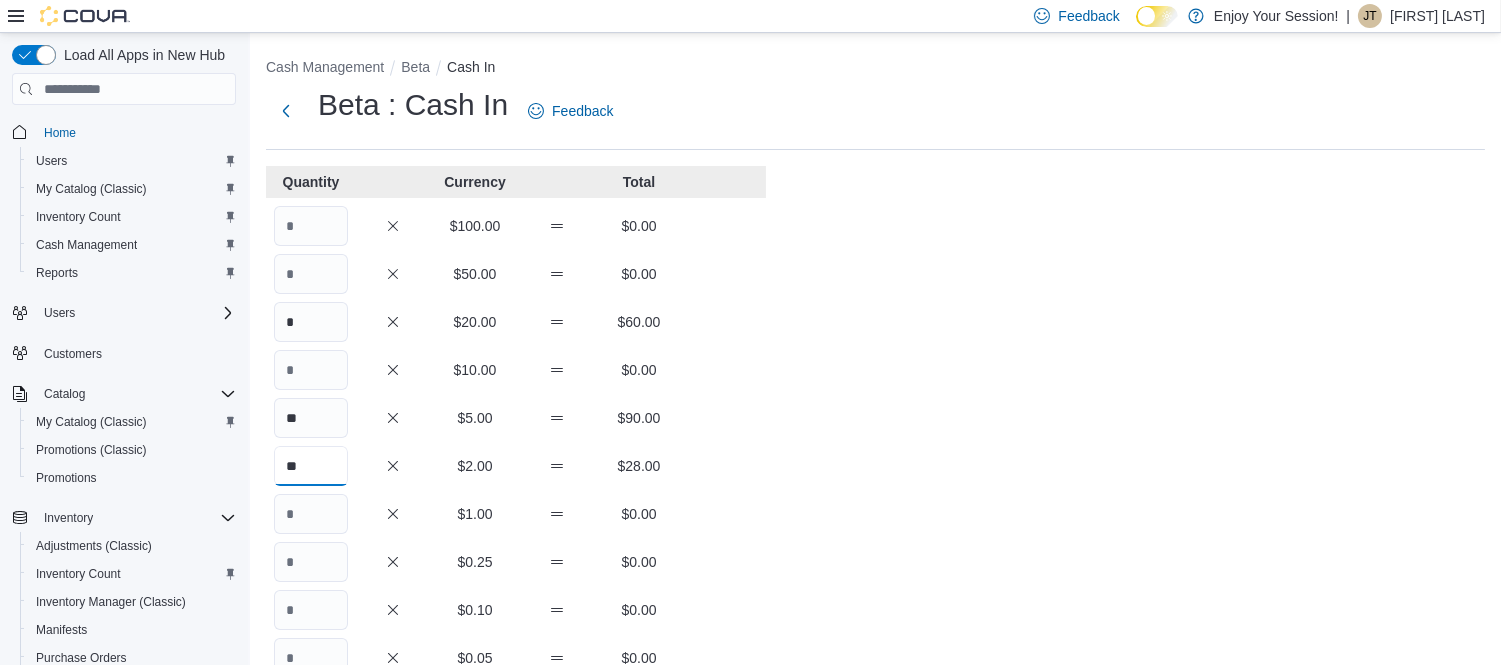 type on "**" 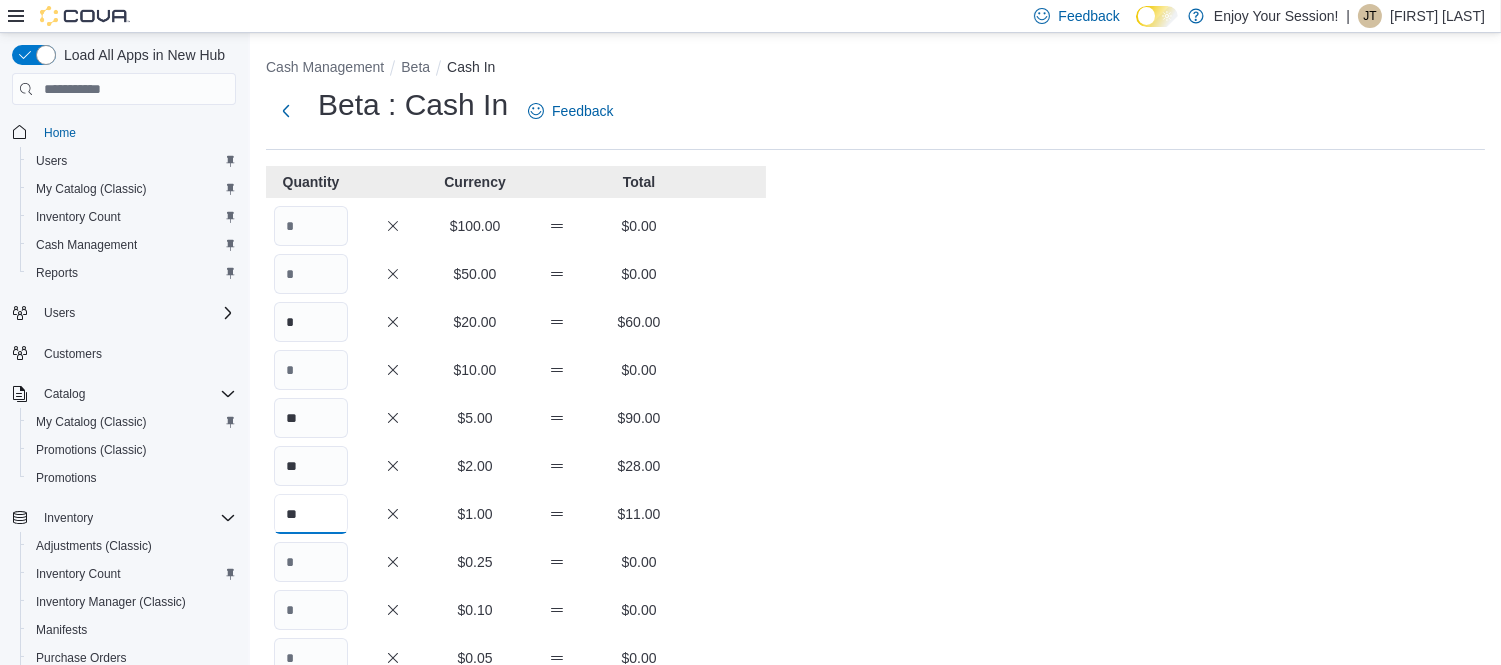 type on "**" 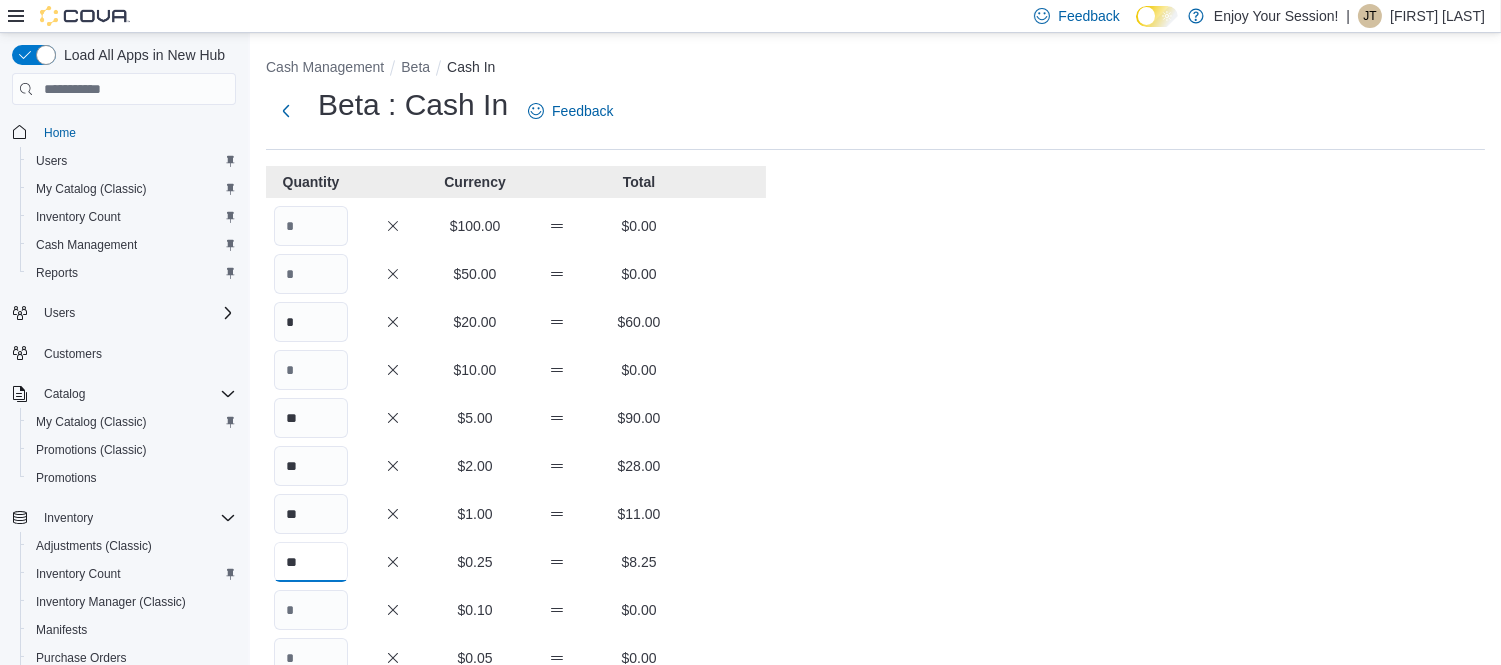 type on "**" 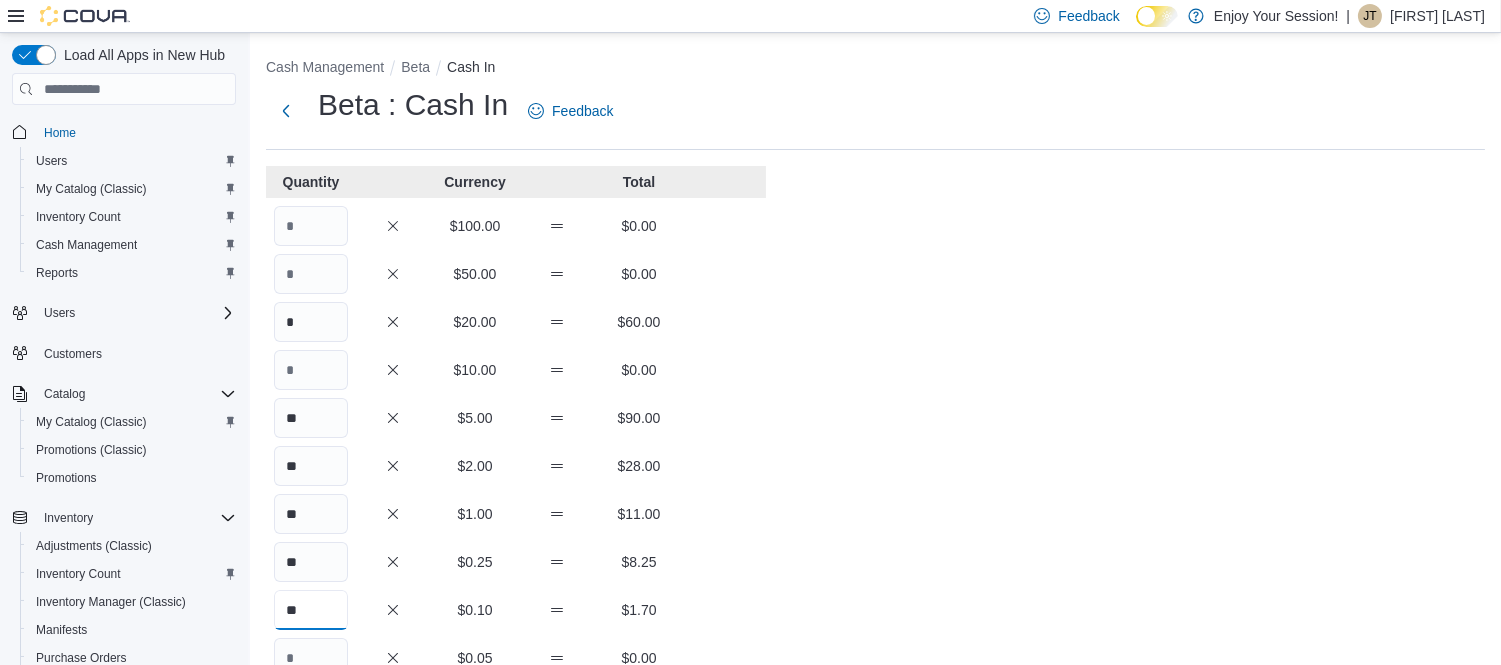 type on "**" 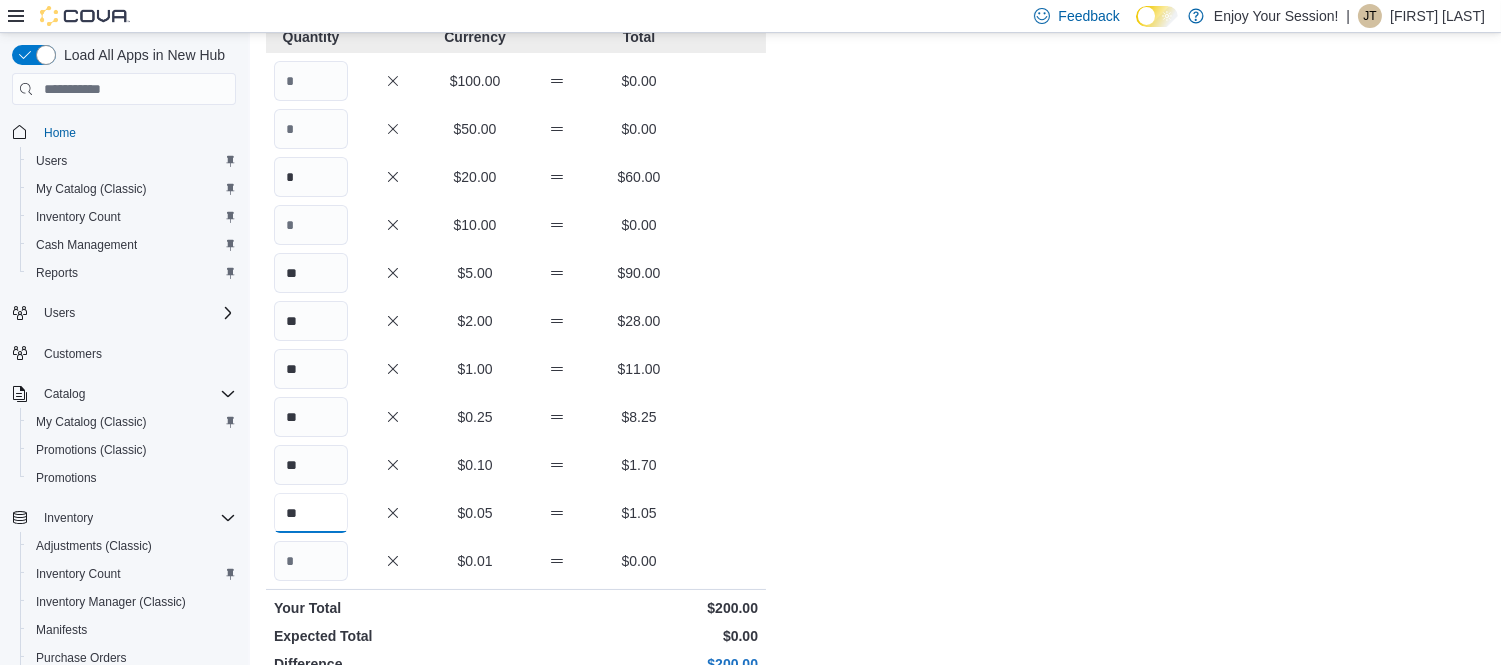 scroll, scrollTop: 411, scrollLeft: 0, axis: vertical 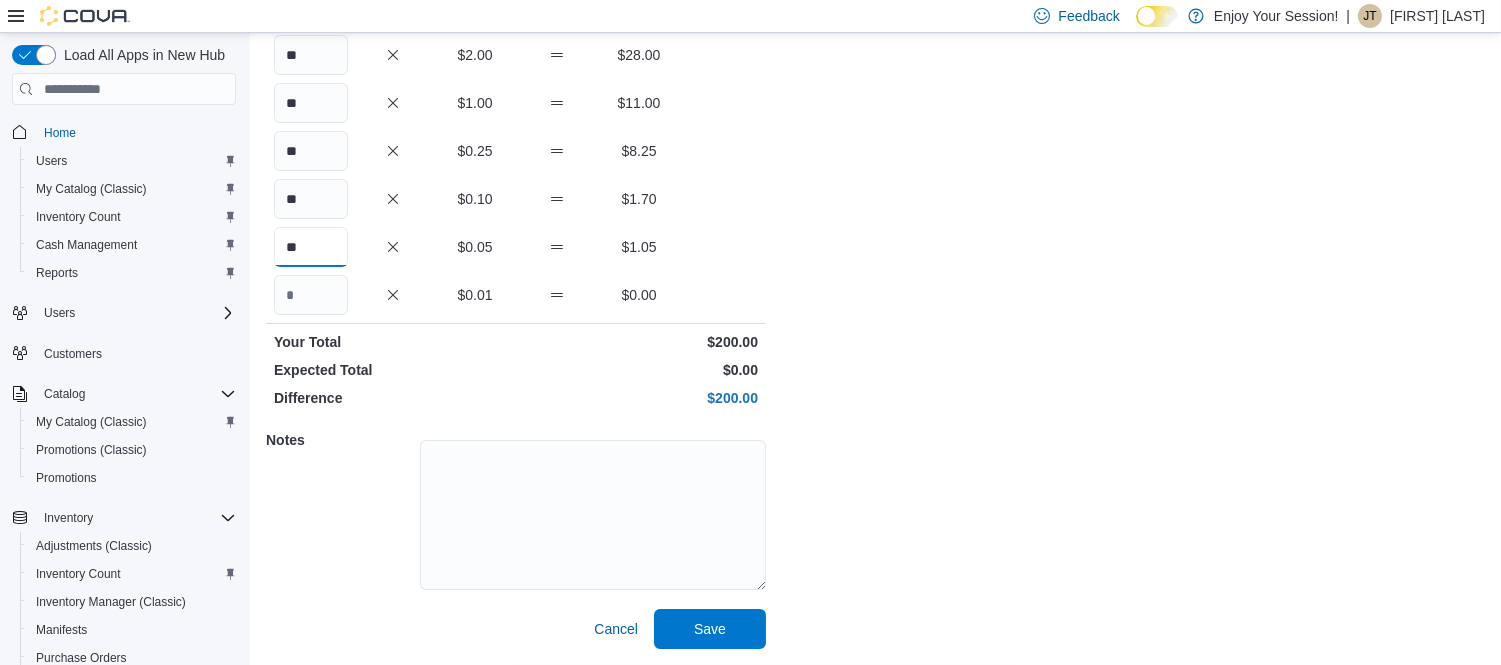 type on "**" 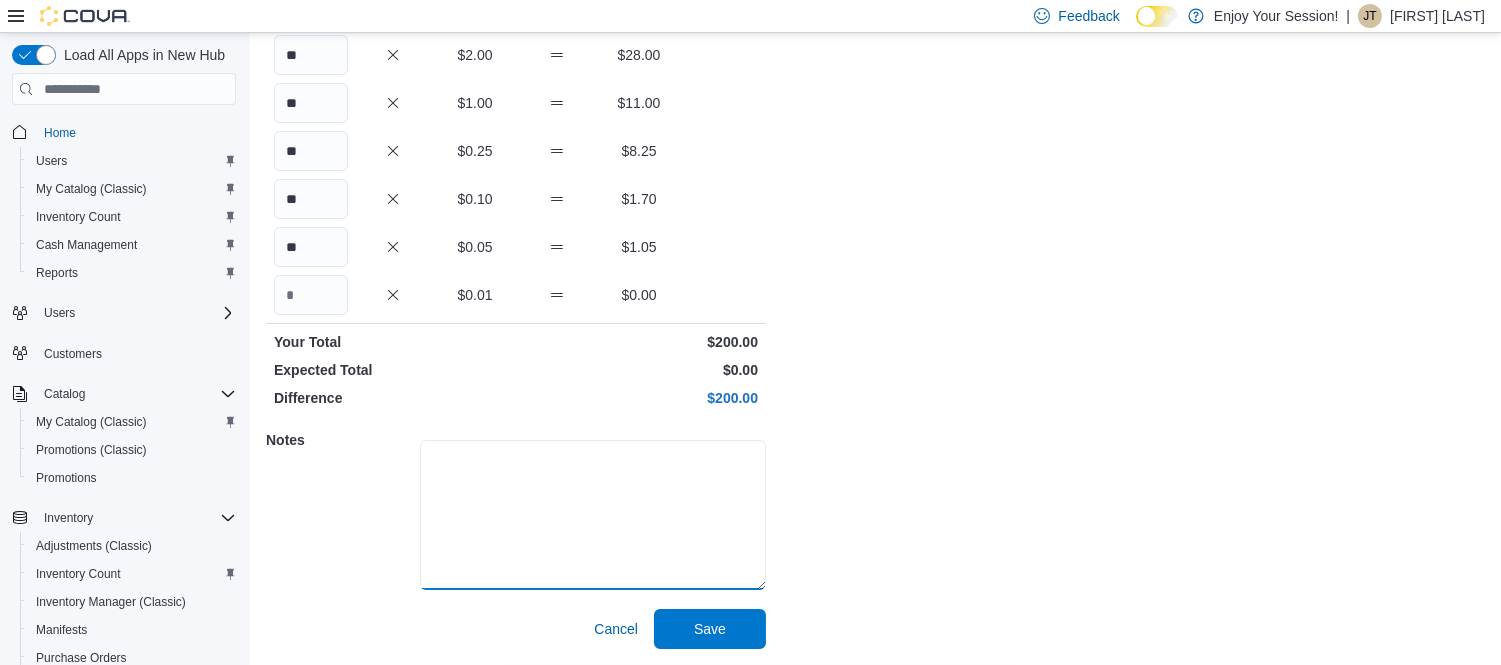 click at bounding box center [593, 515] 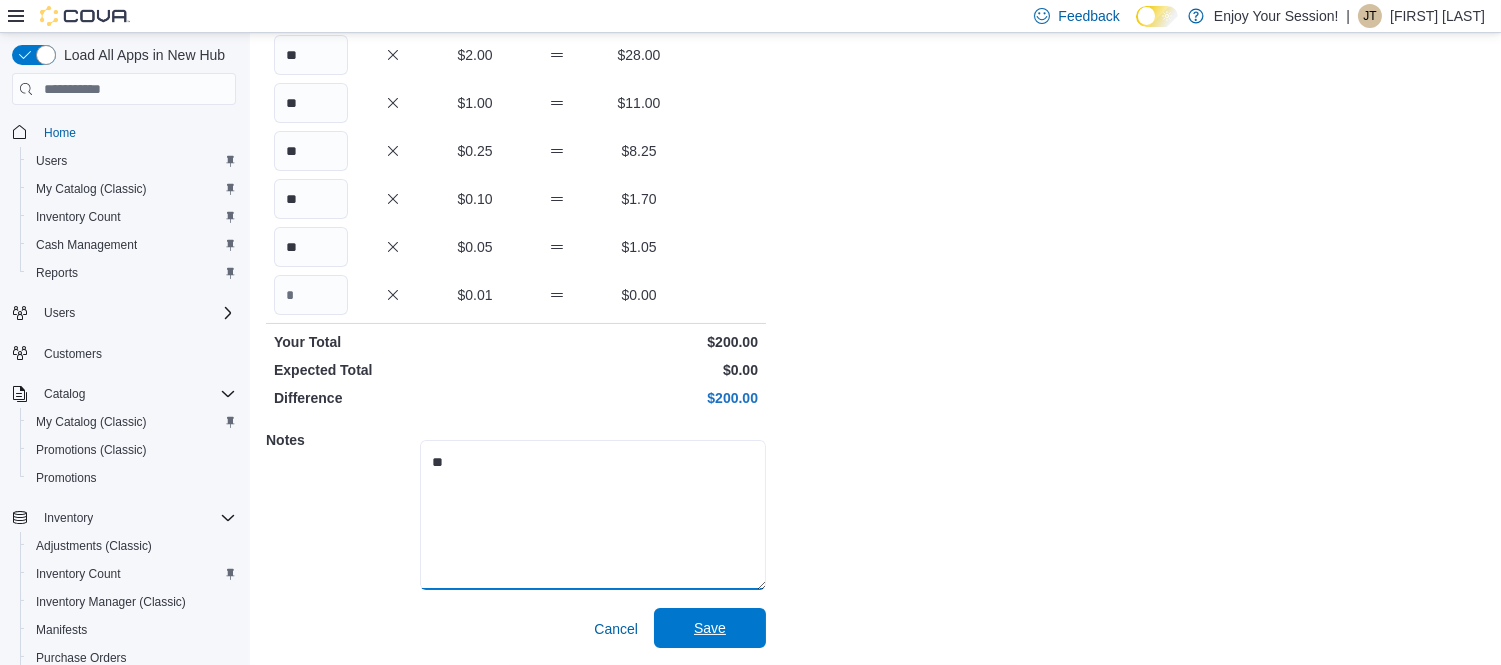 type on "**" 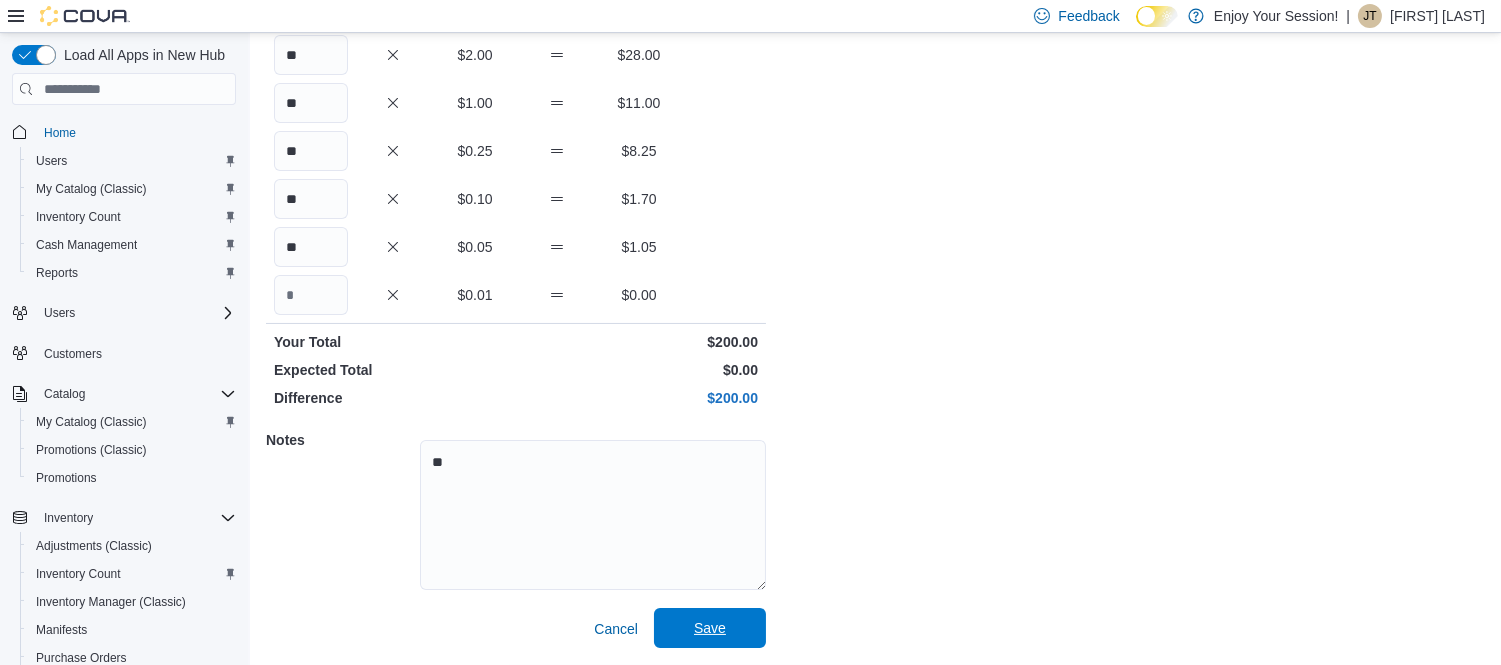 click on "Save" at bounding box center (710, 628) 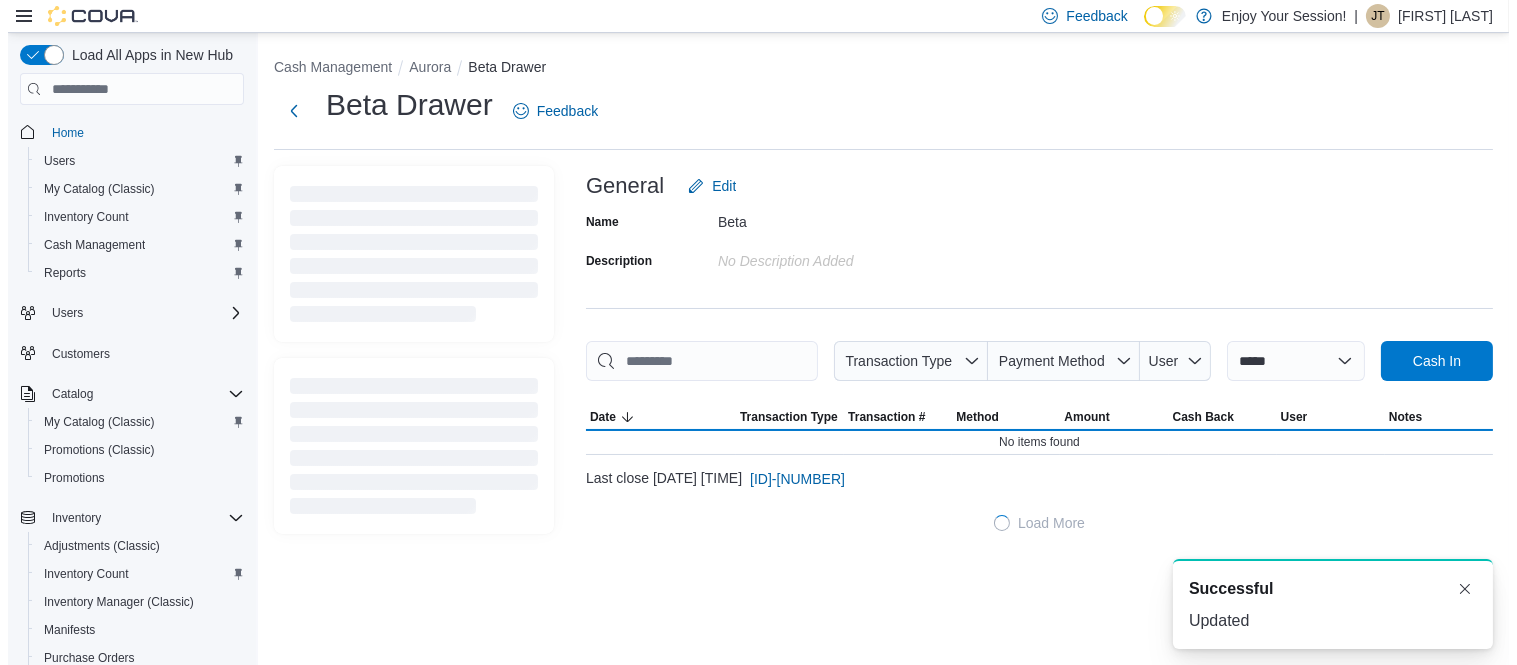scroll, scrollTop: 0, scrollLeft: 0, axis: both 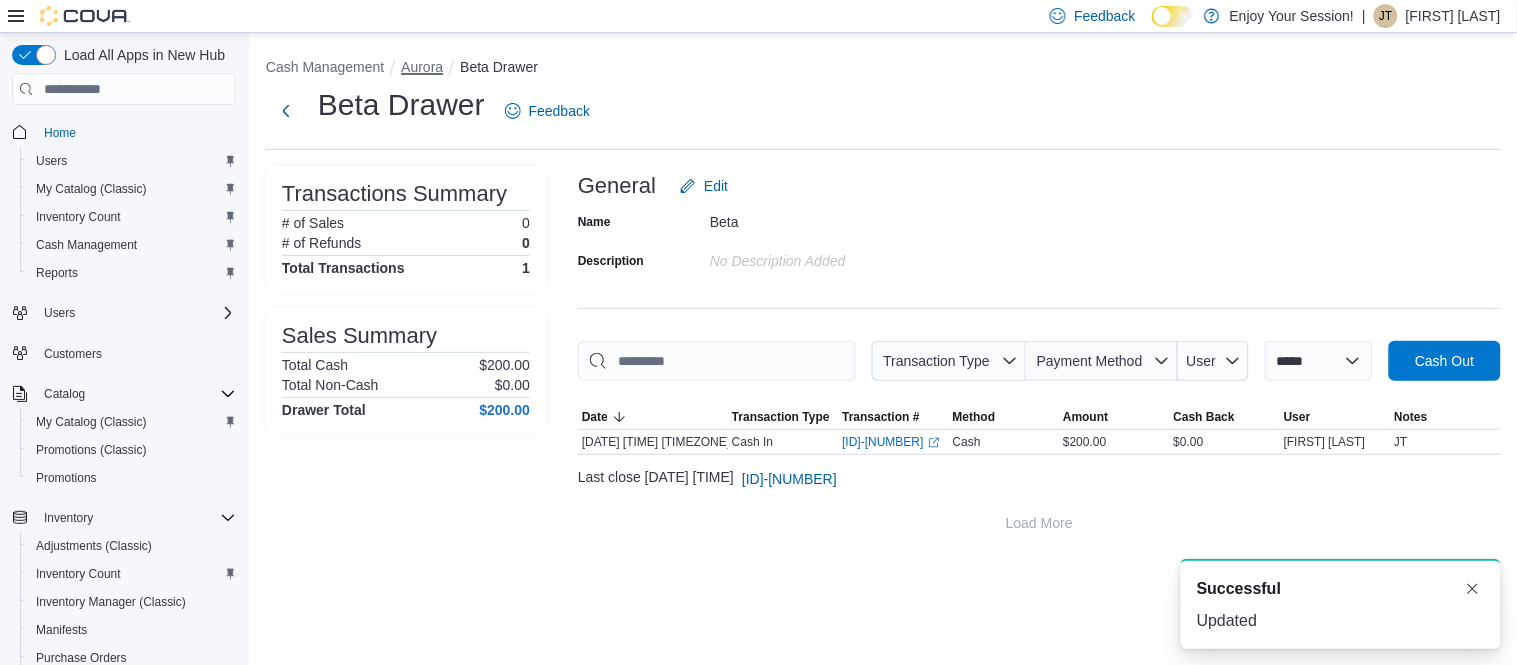 click on "Aurora" at bounding box center (422, 67) 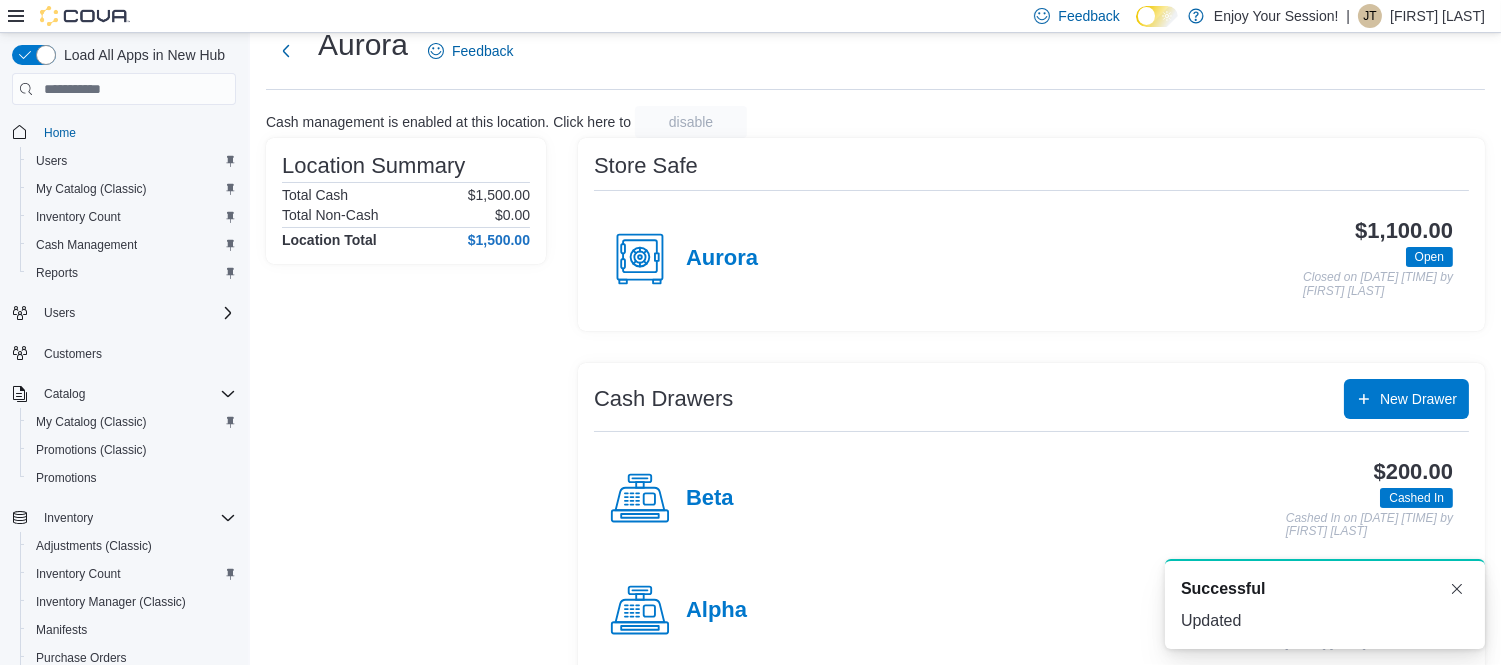scroll, scrollTop: 93, scrollLeft: 0, axis: vertical 